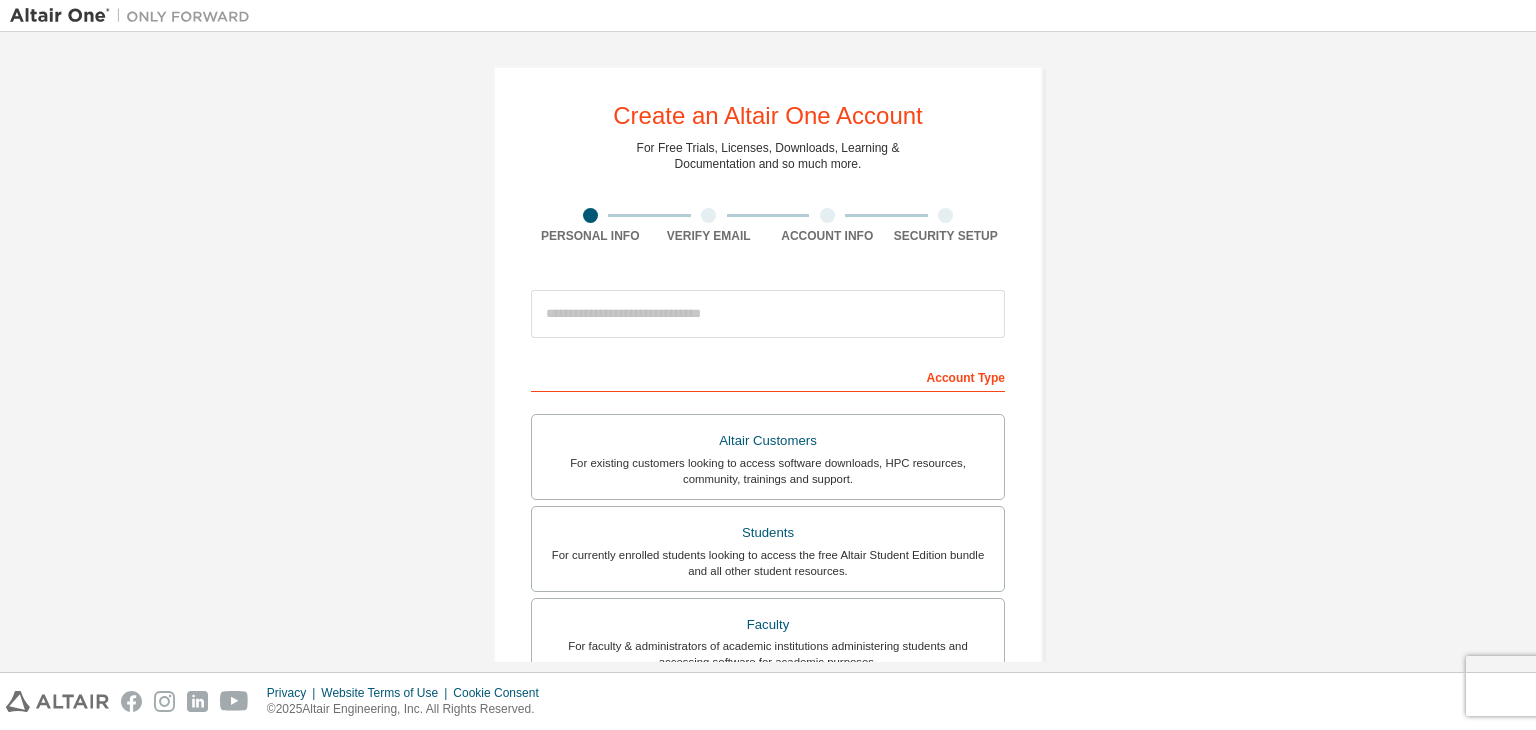 scroll, scrollTop: 0, scrollLeft: 0, axis: both 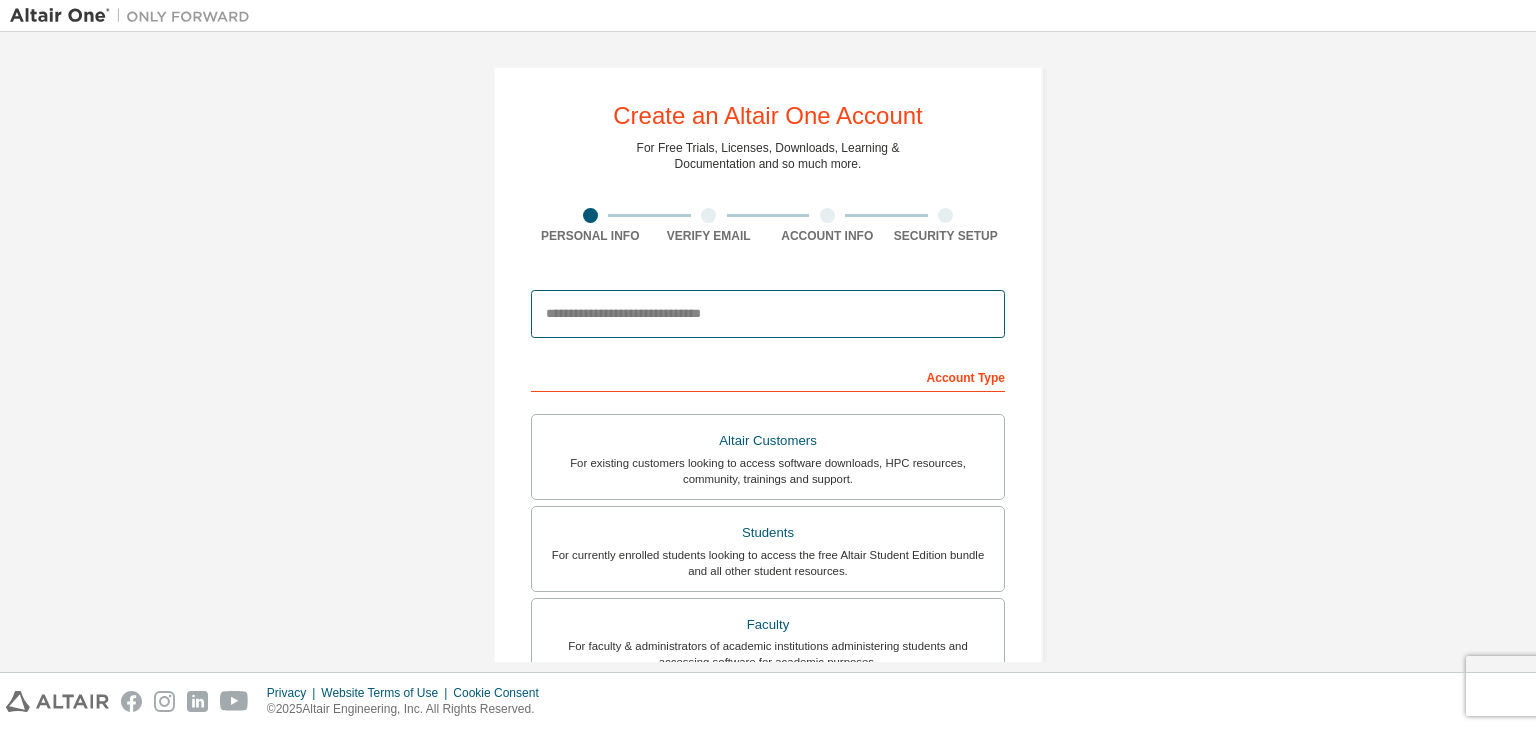 click at bounding box center (768, 314) 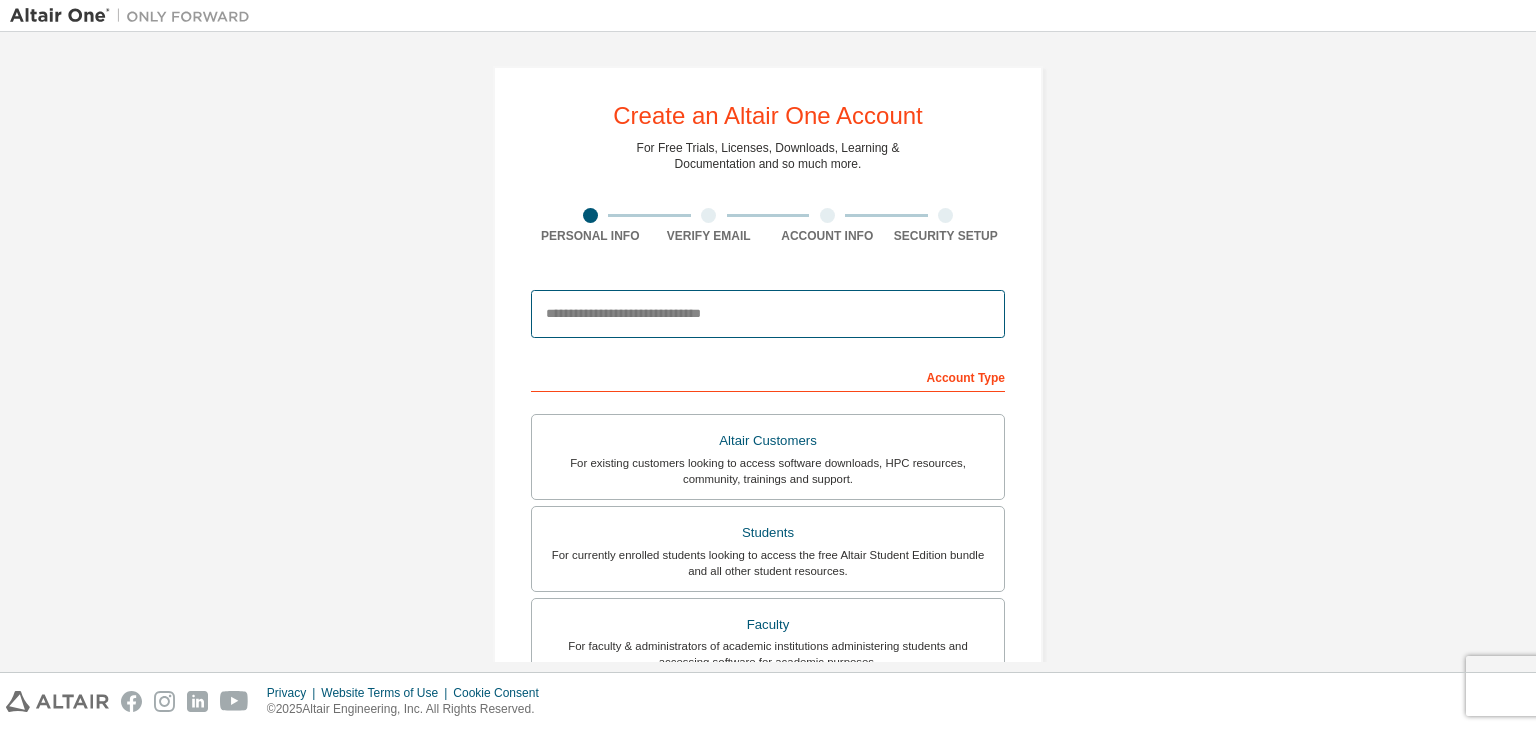 type on "**********" 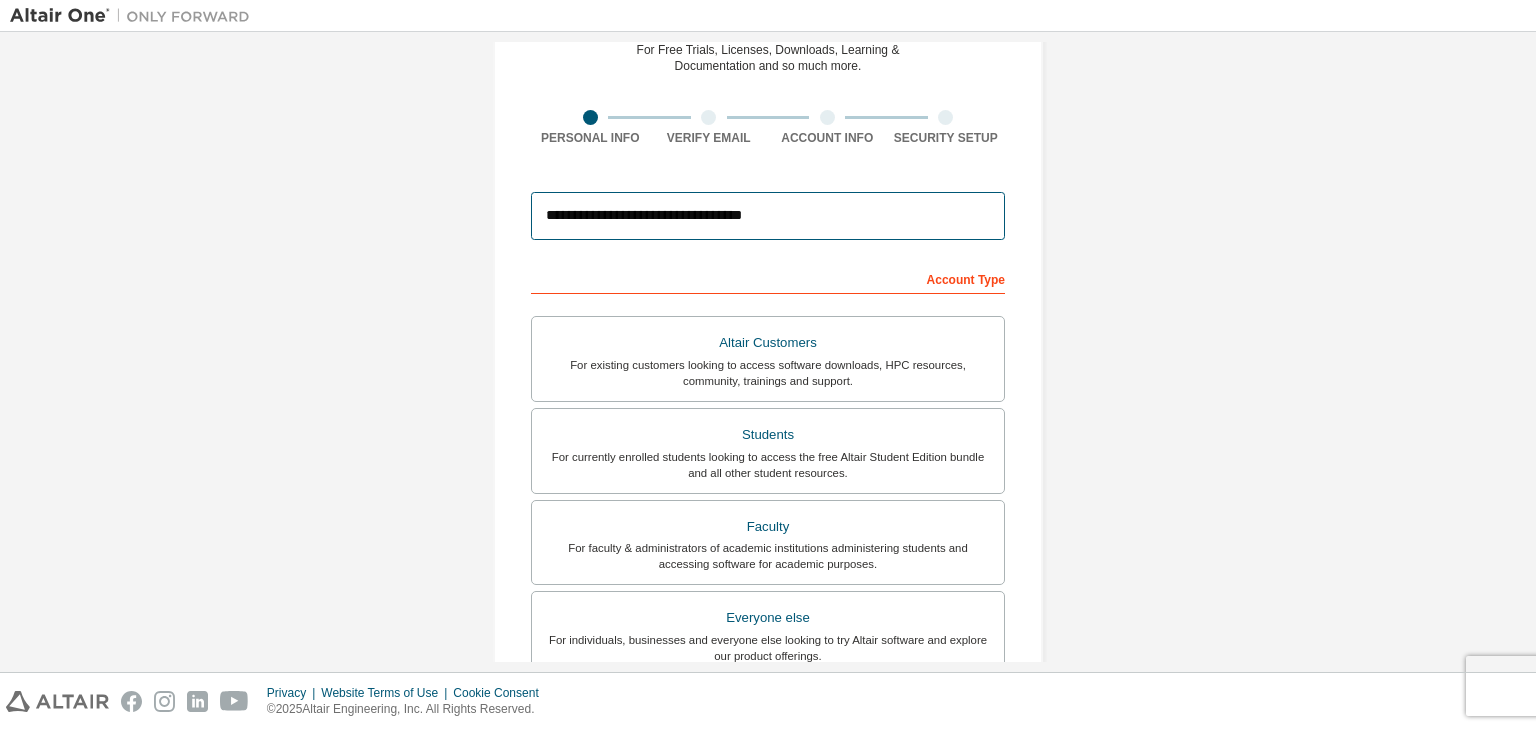 scroll, scrollTop: 99, scrollLeft: 0, axis: vertical 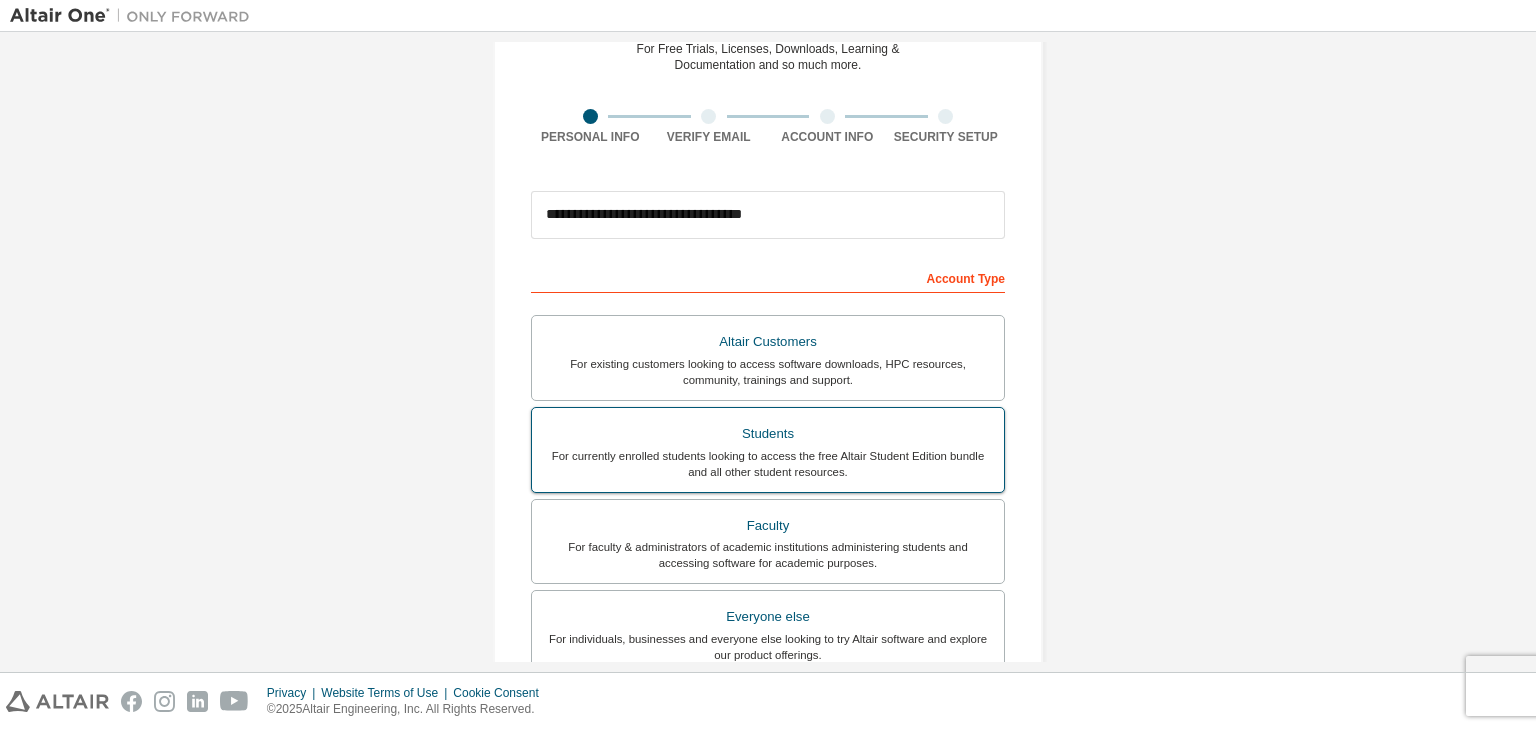 click on "For currently enrolled students looking to access the free Altair Student Edition bundle and all other student resources." at bounding box center (768, 464) 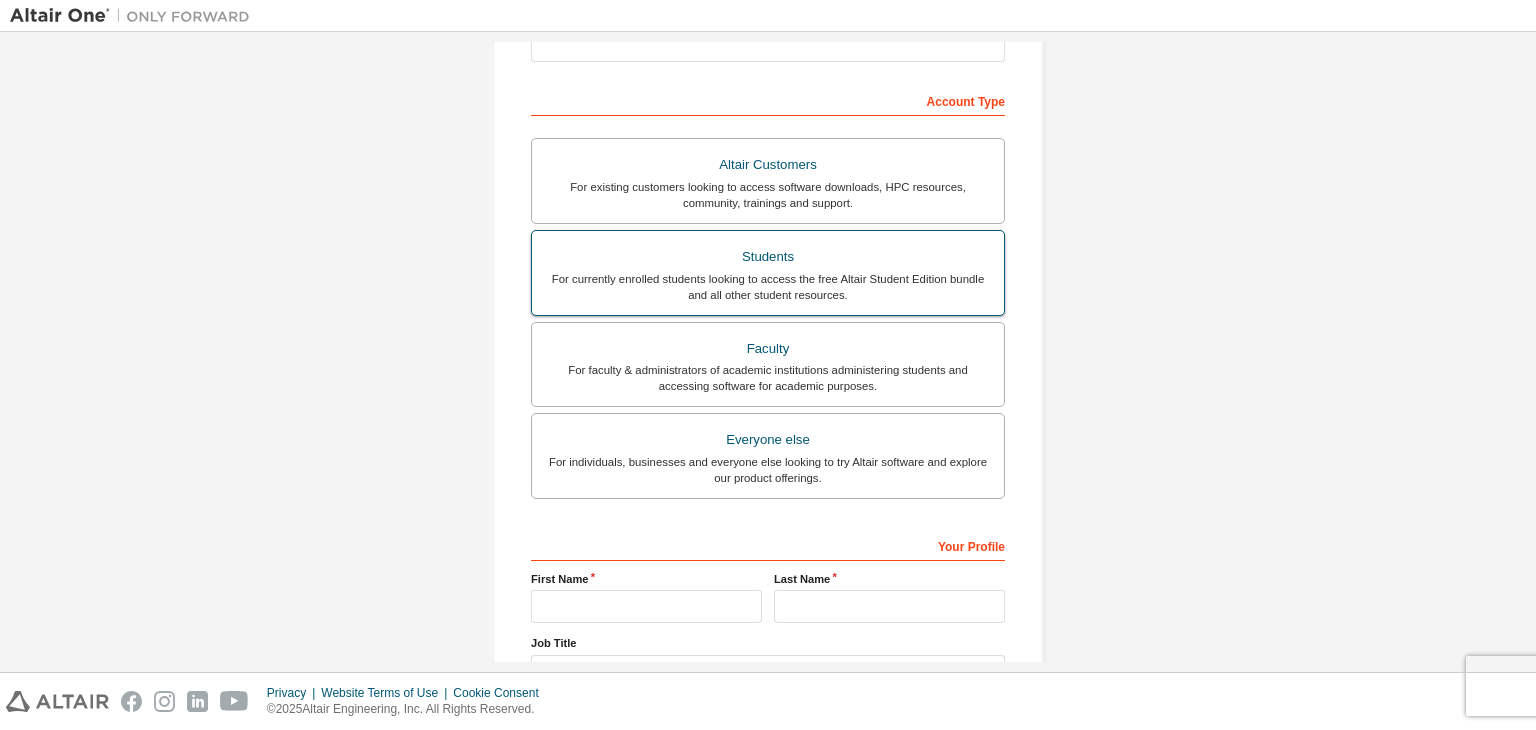 scroll, scrollTop: 248, scrollLeft: 0, axis: vertical 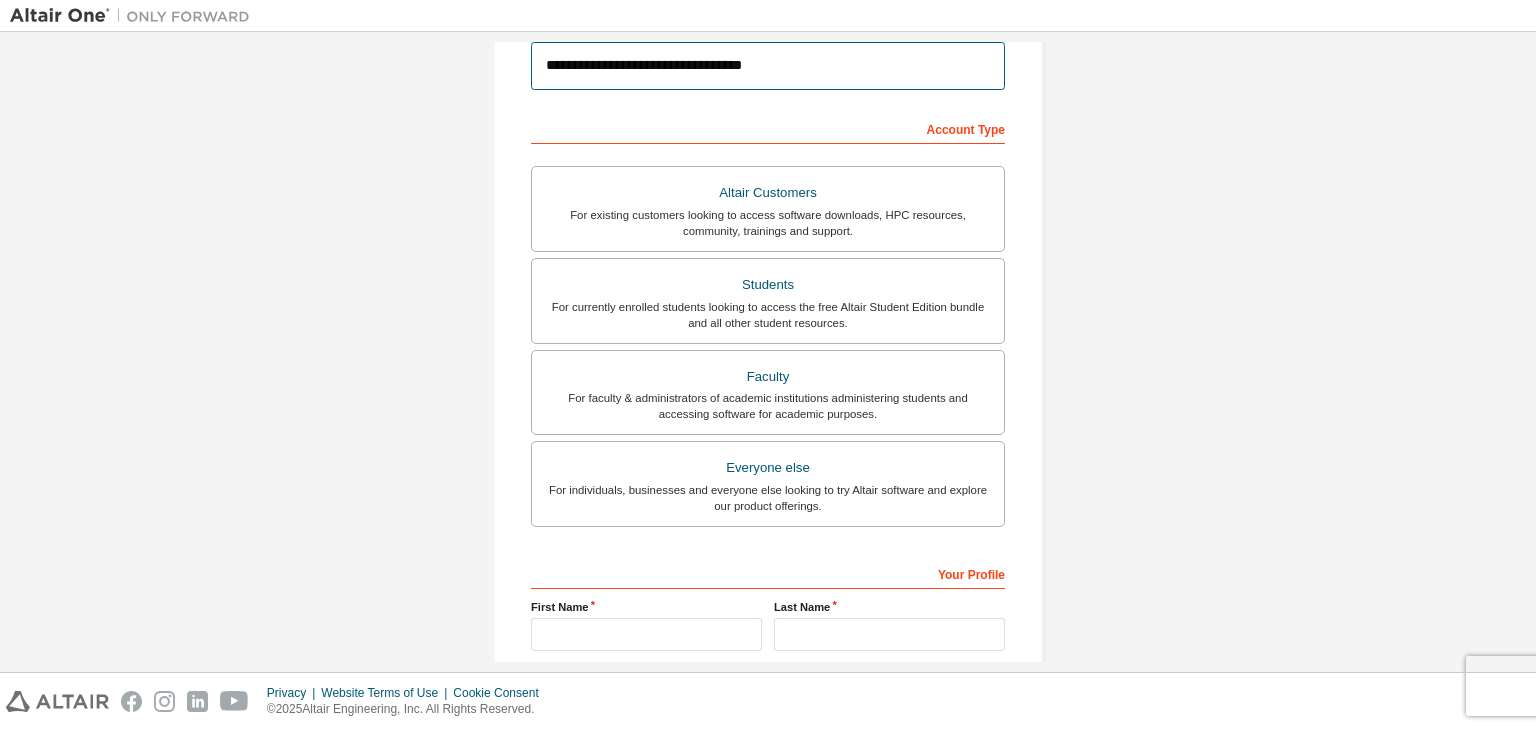 click on "**********" at bounding box center (768, 66) 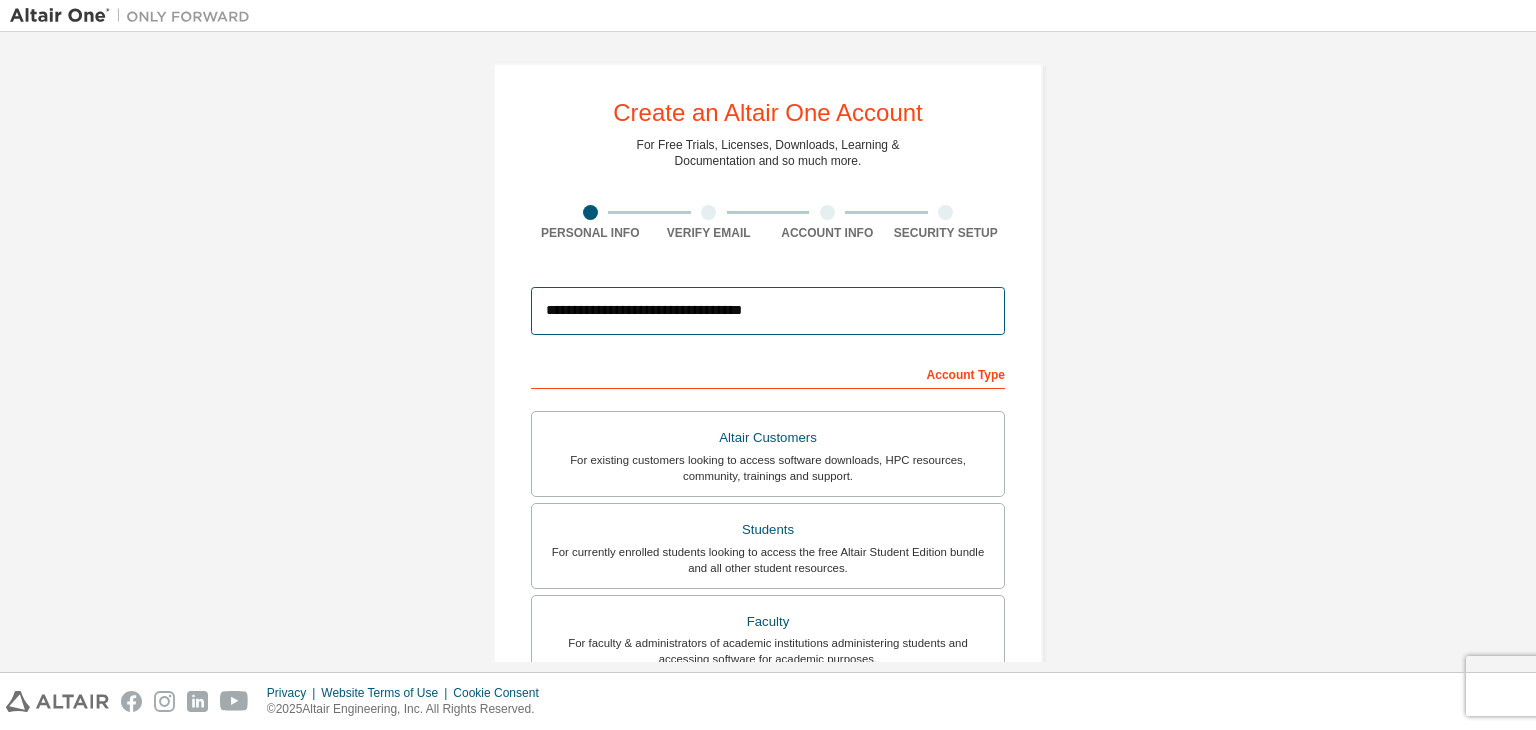 scroll, scrollTop: 0, scrollLeft: 0, axis: both 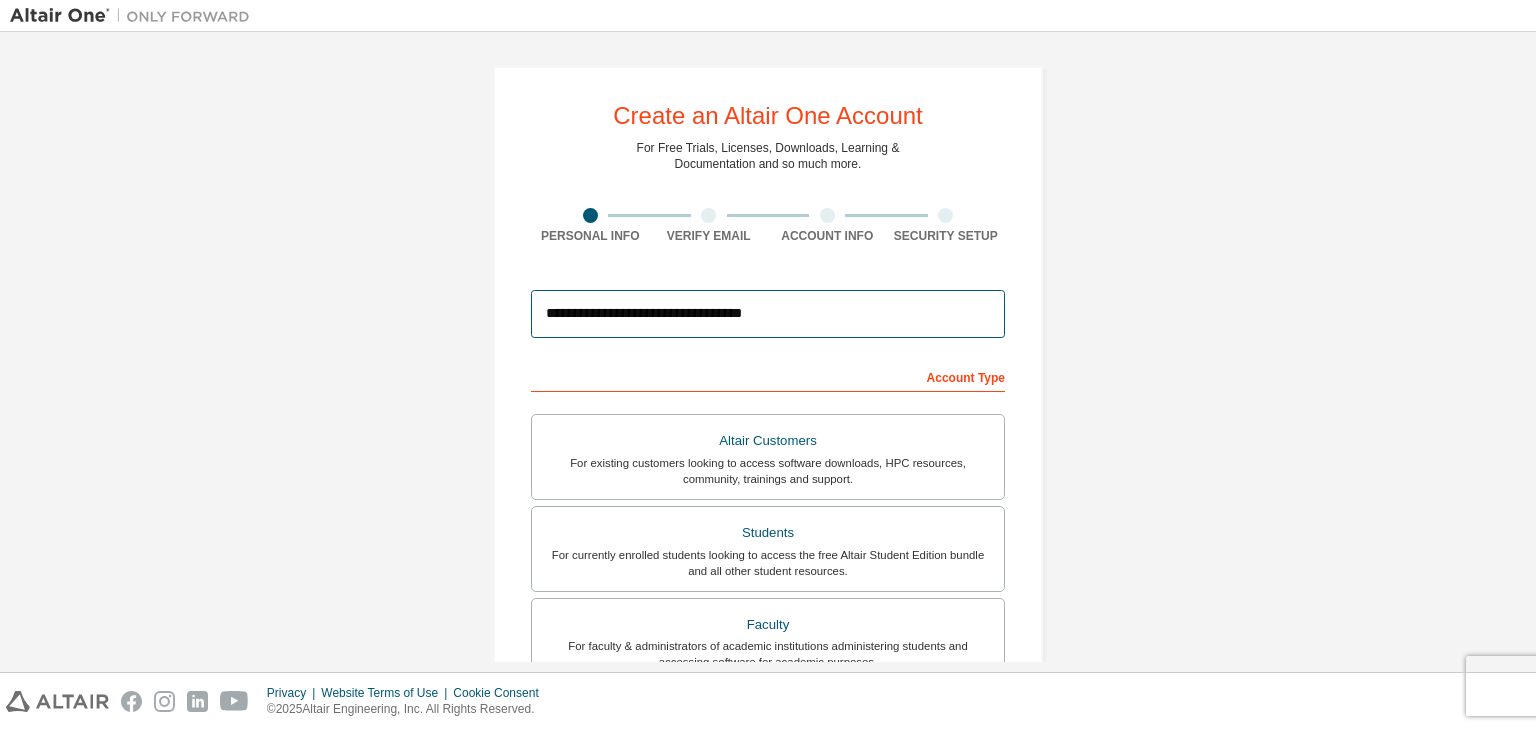 click on "**********" at bounding box center [768, 314] 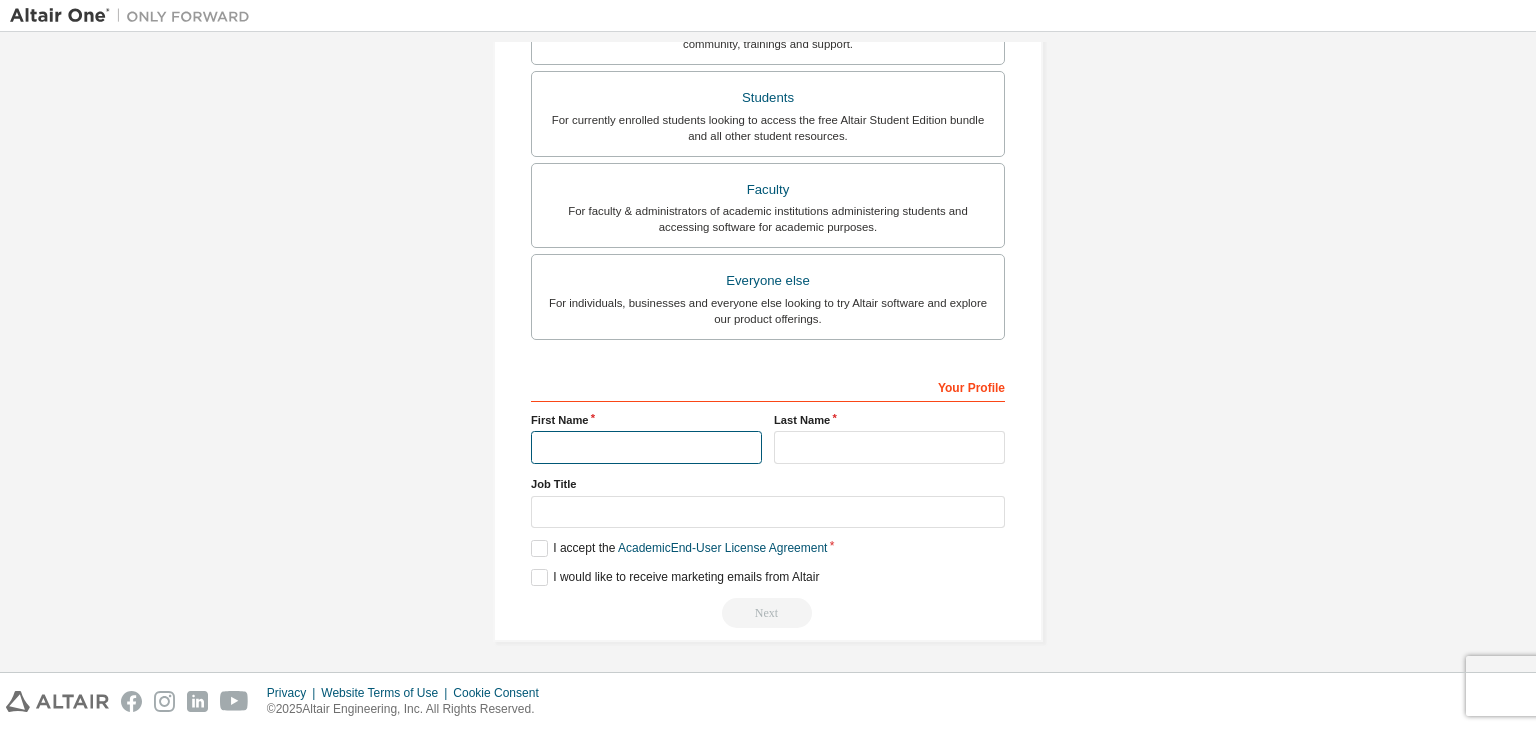 click at bounding box center (646, 447) 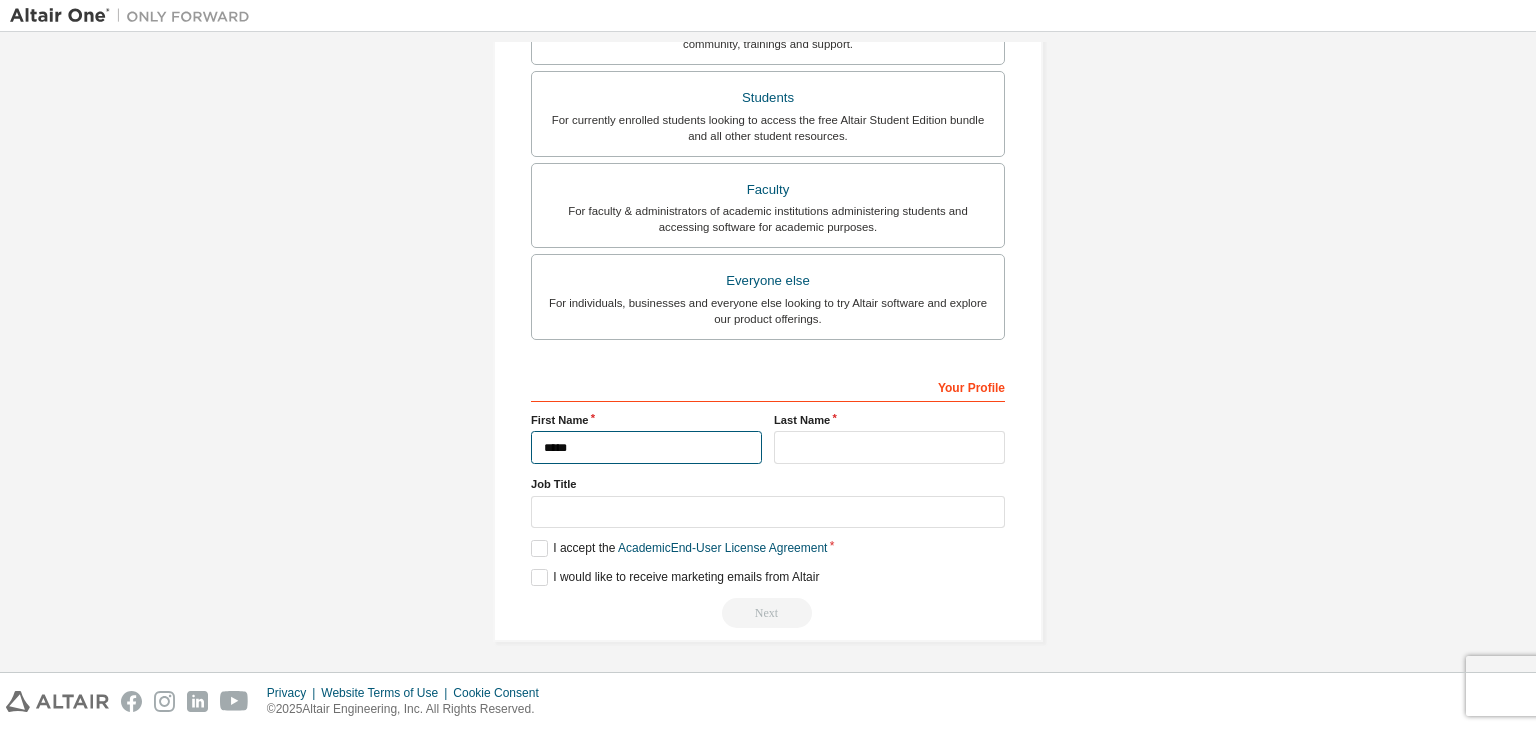 type on "*****" 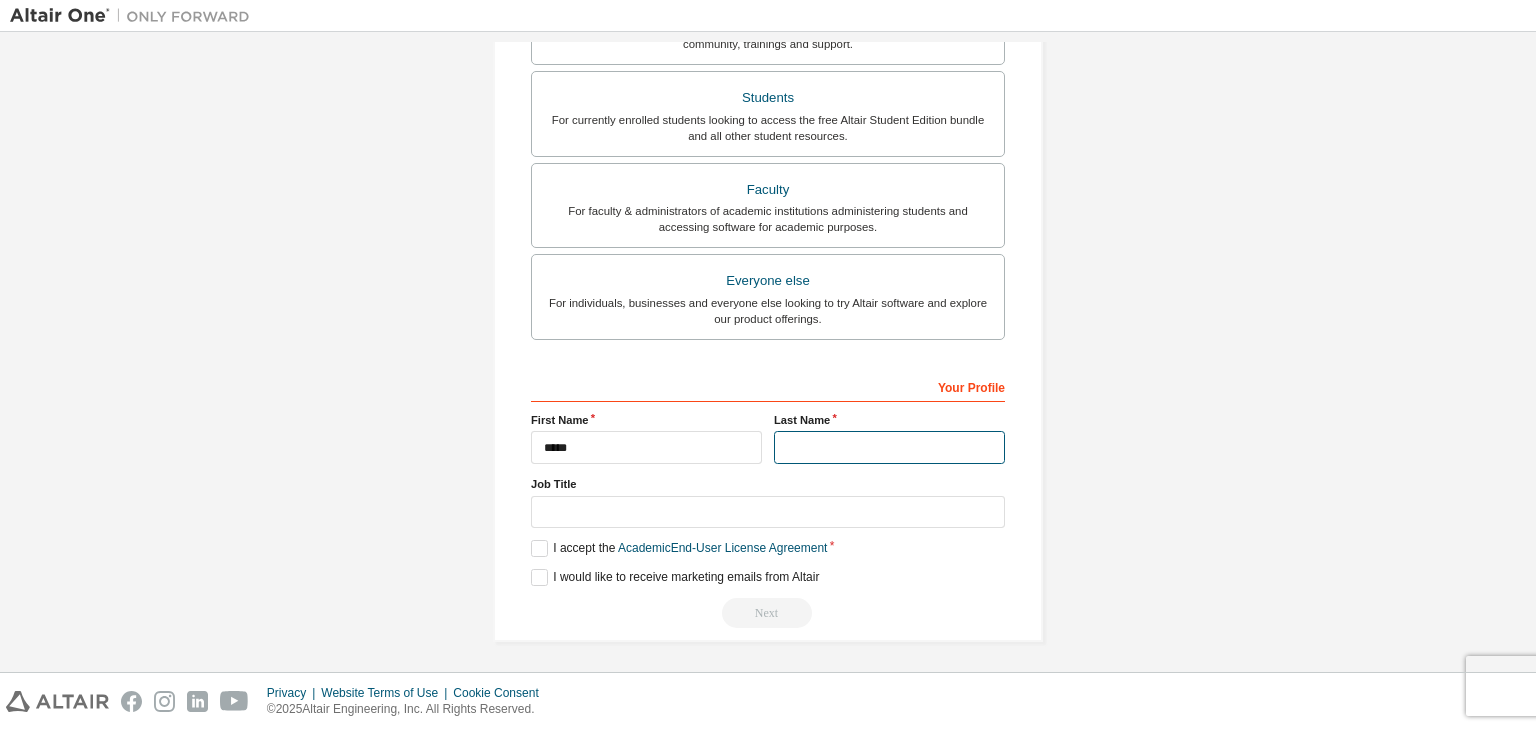 click at bounding box center (889, 447) 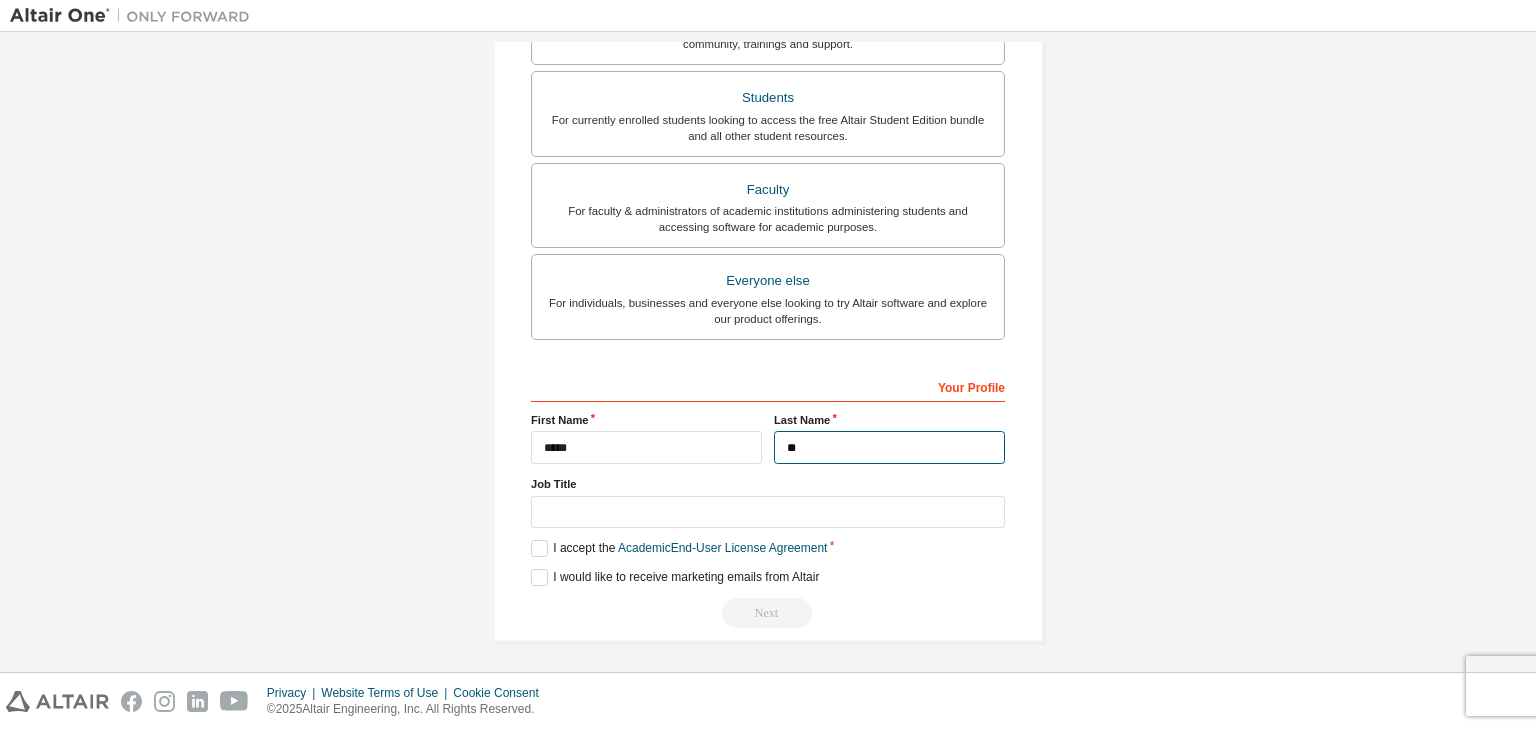 type on "*" 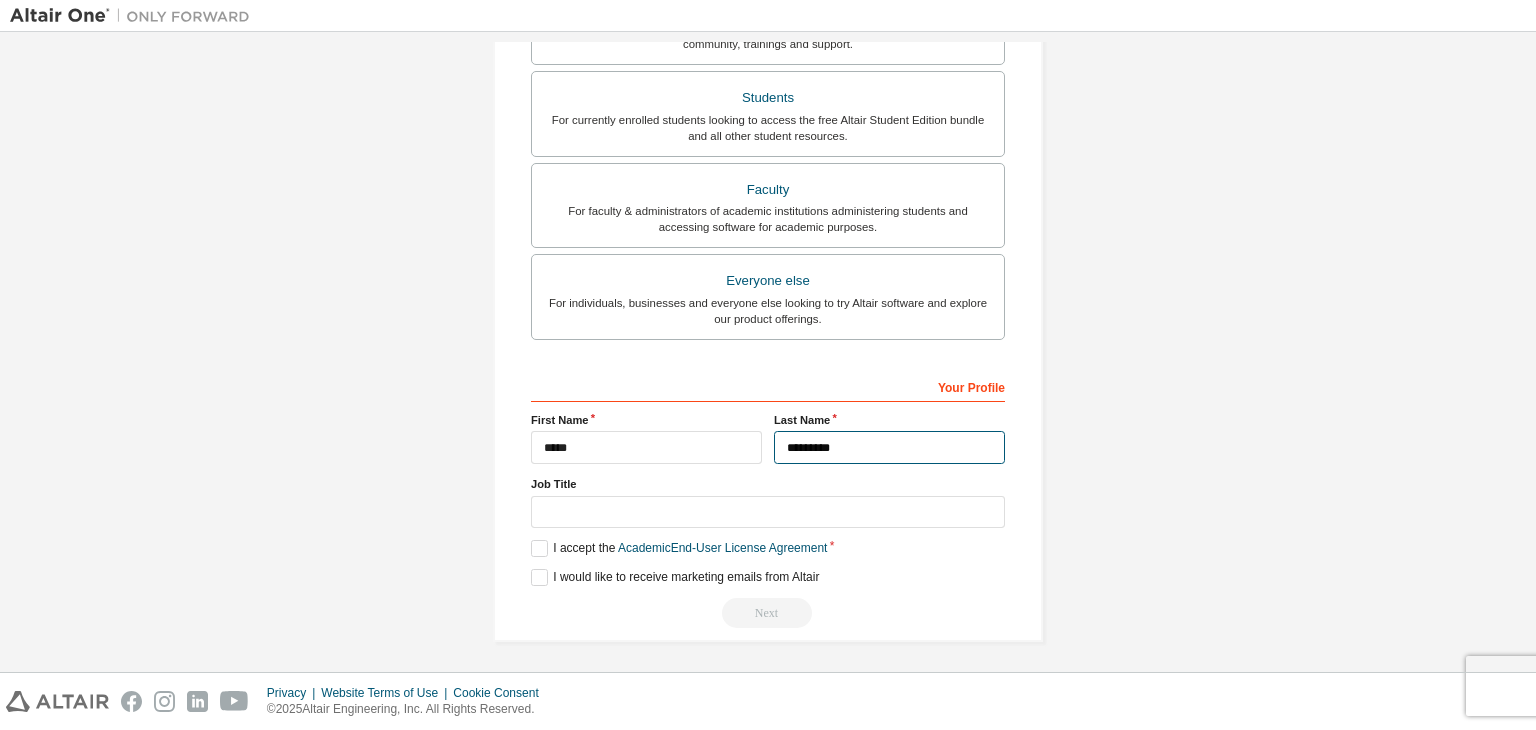 type on "*********" 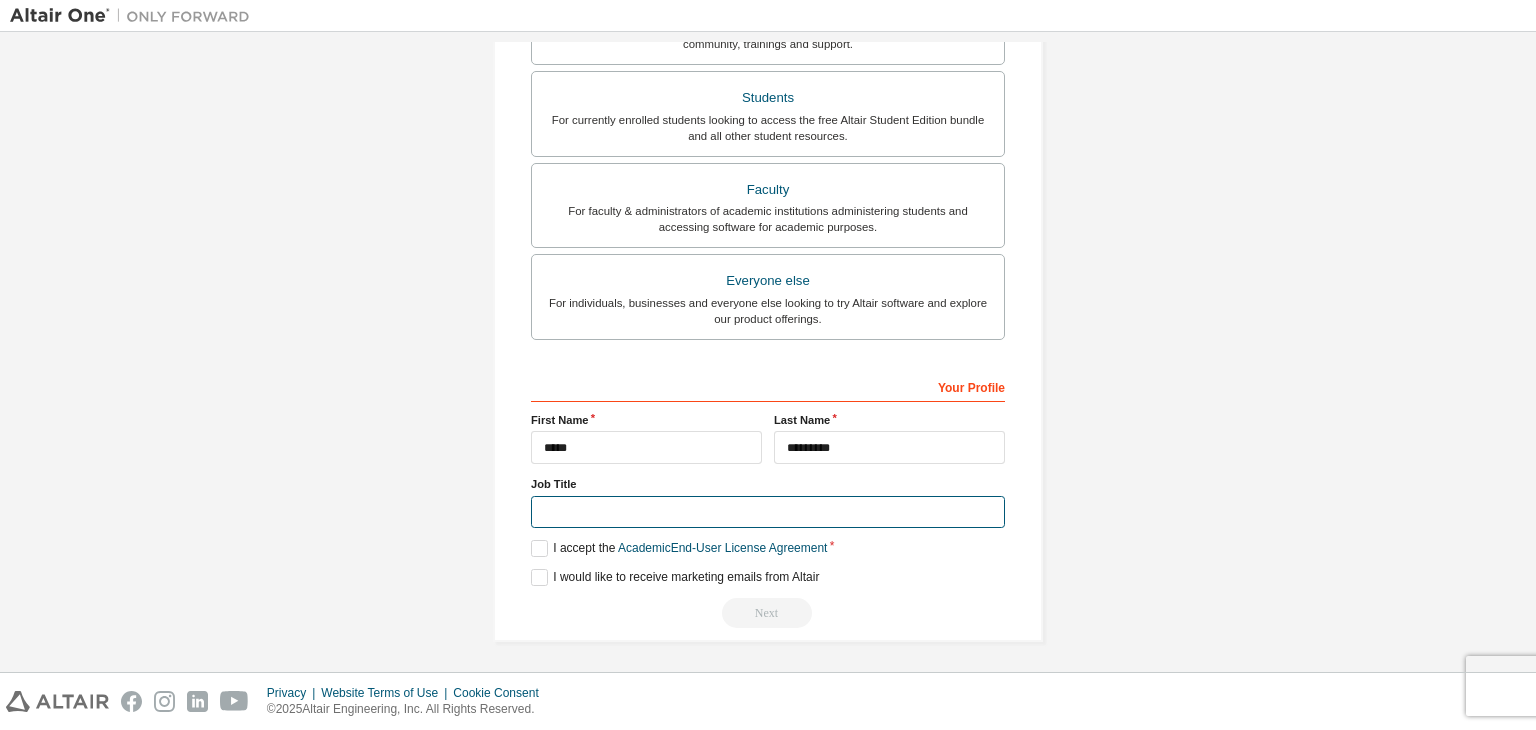 click at bounding box center (768, 512) 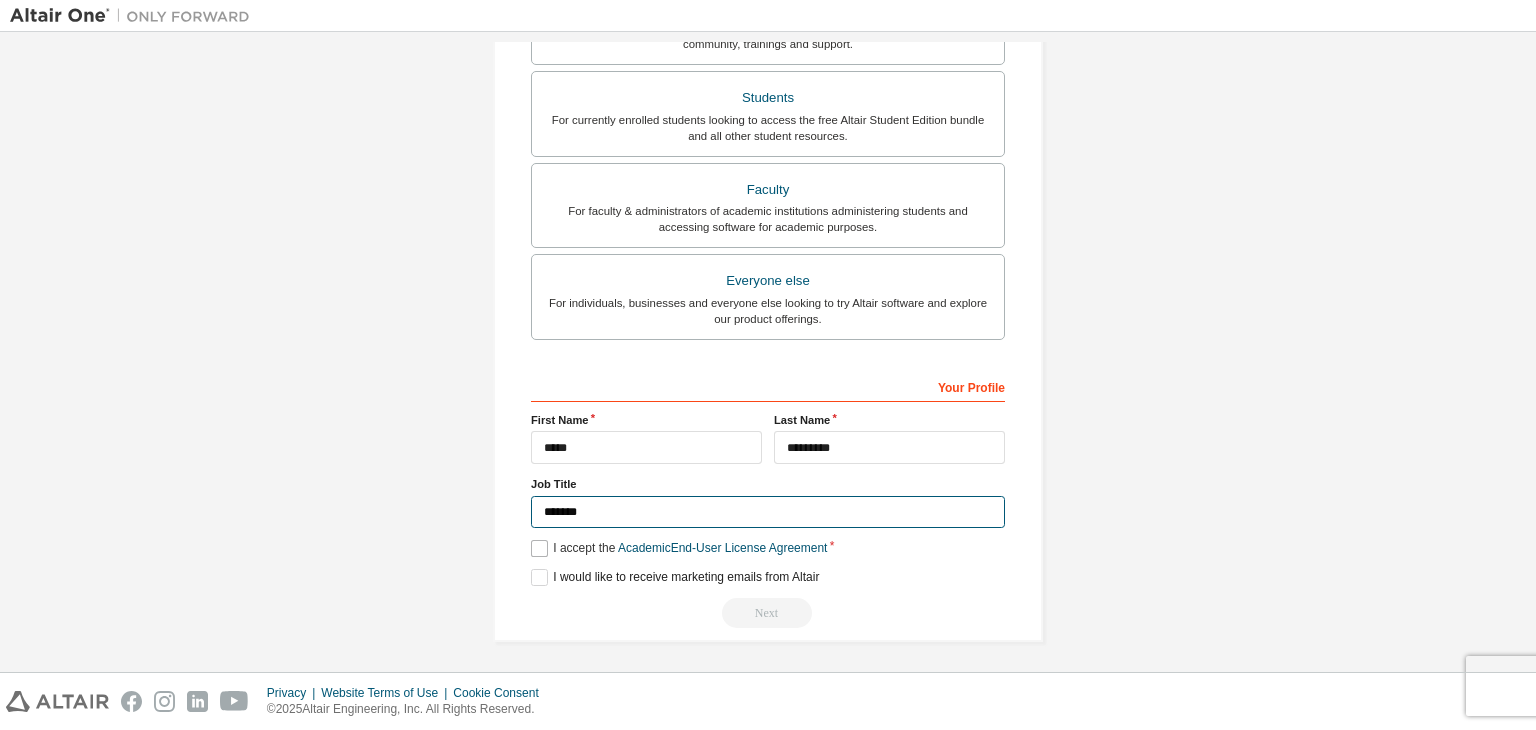 type on "*******" 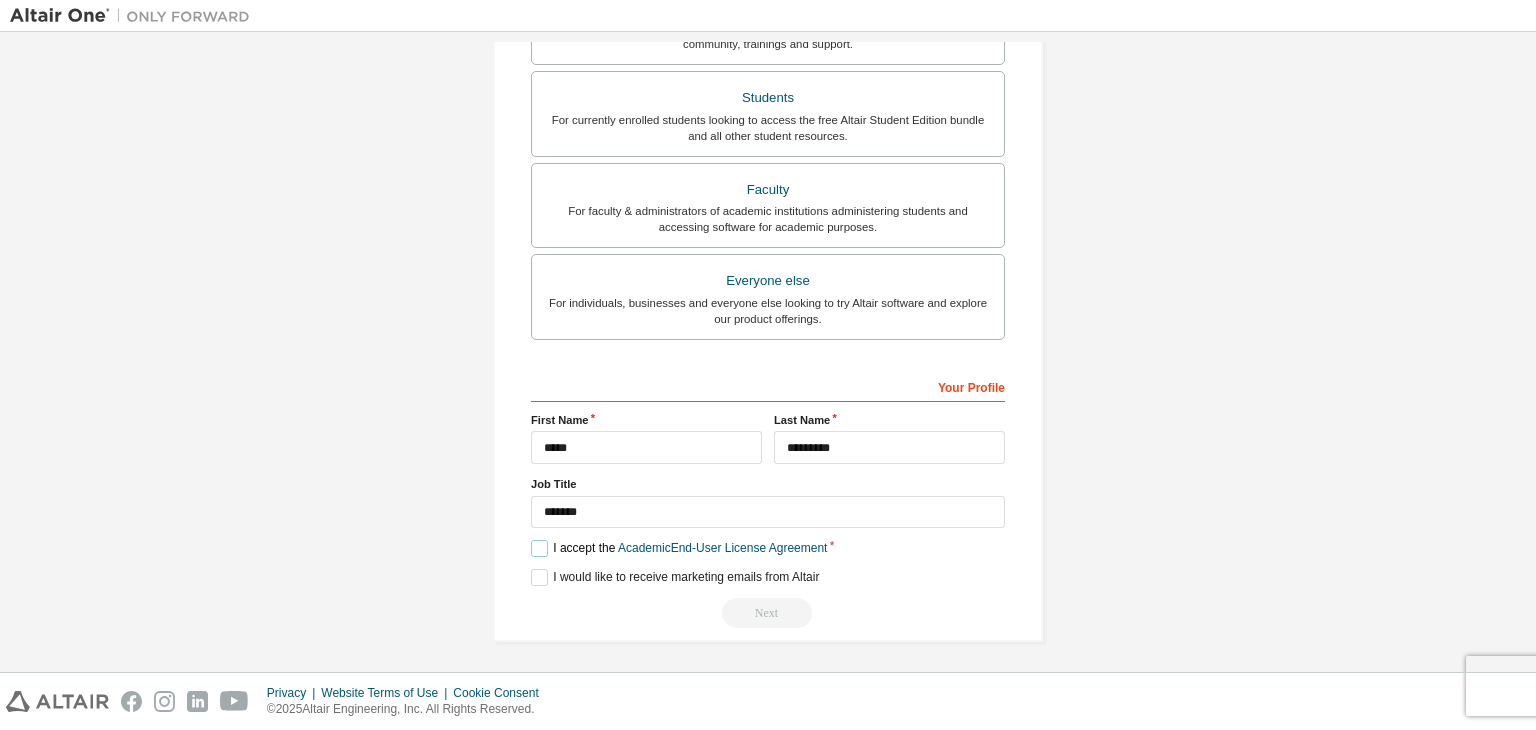 click on "I accept the   Academic   End-User License Agreement" at bounding box center [679, 548] 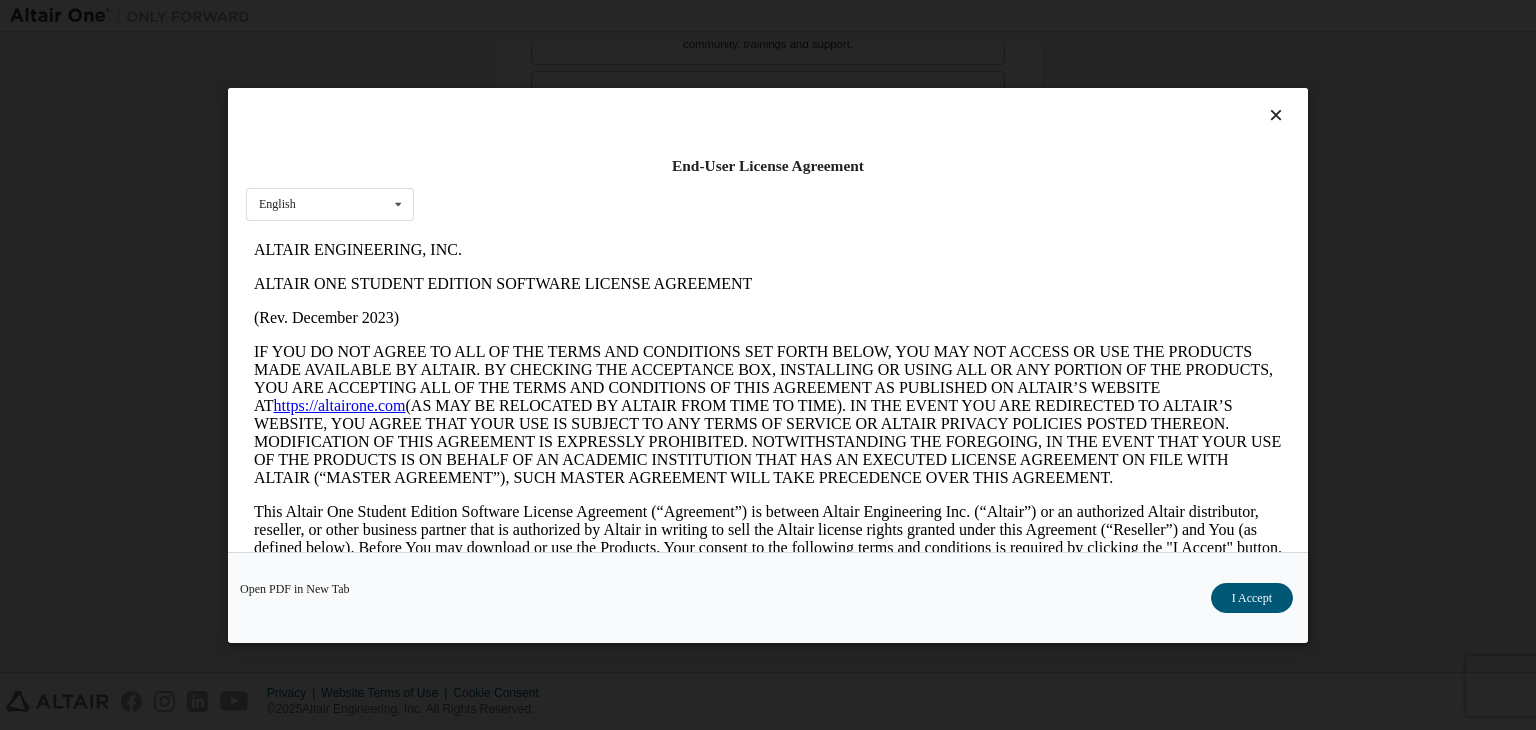 scroll, scrollTop: 0, scrollLeft: 0, axis: both 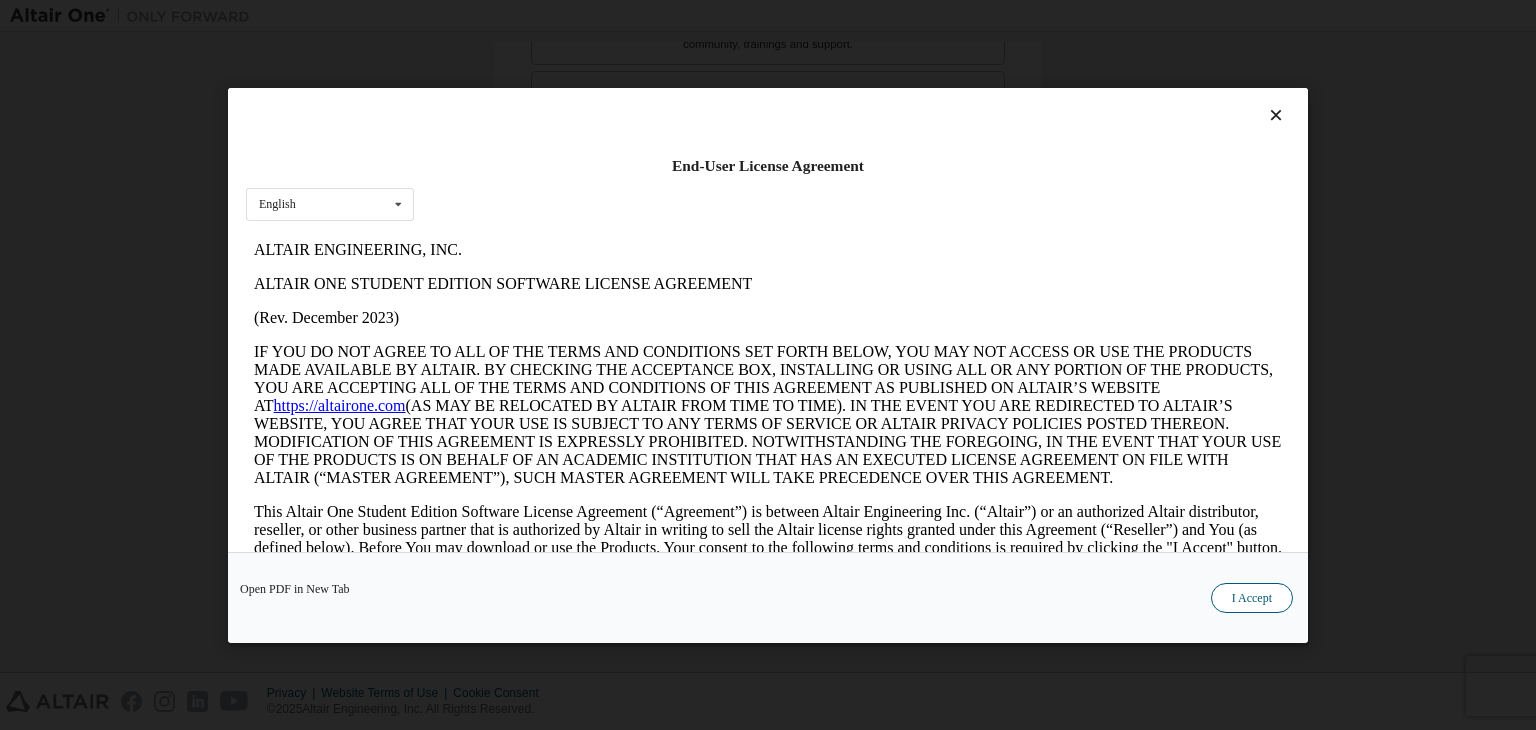 click on "I Accept" at bounding box center (1252, 598) 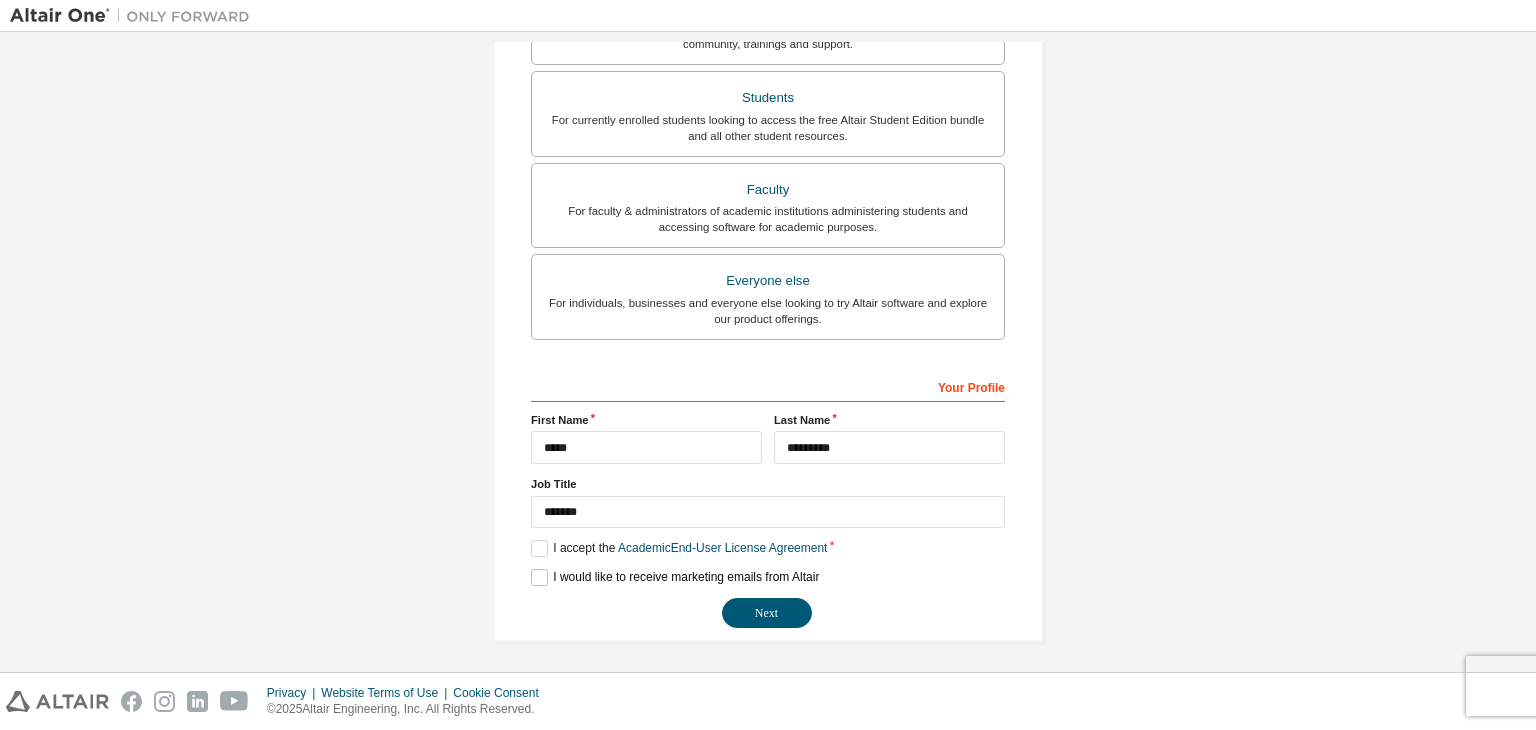click on "I would like to receive marketing emails from Altair" at bounding box center [675, 577] 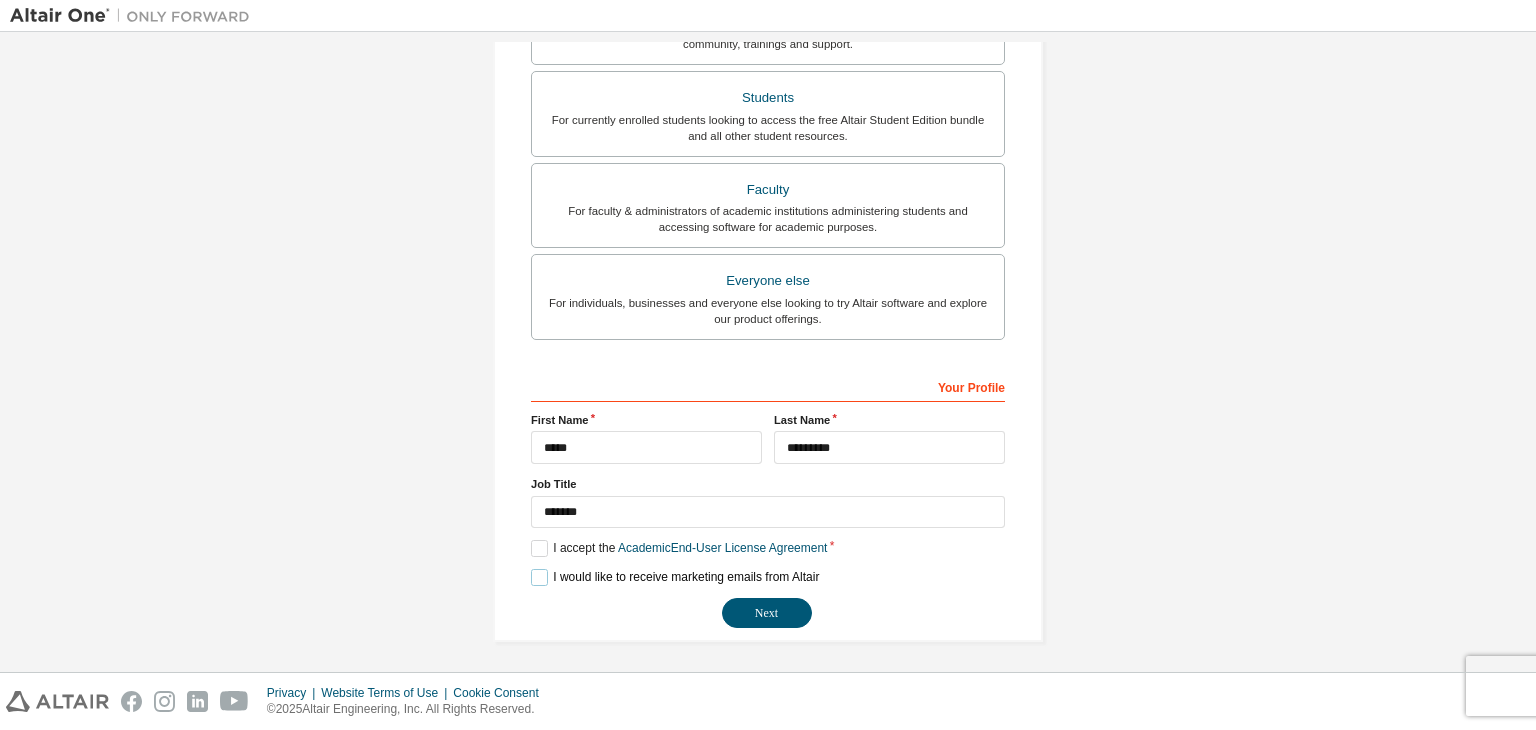 scroll, scrollTop: 0, scrollLeft: 0, axis: both 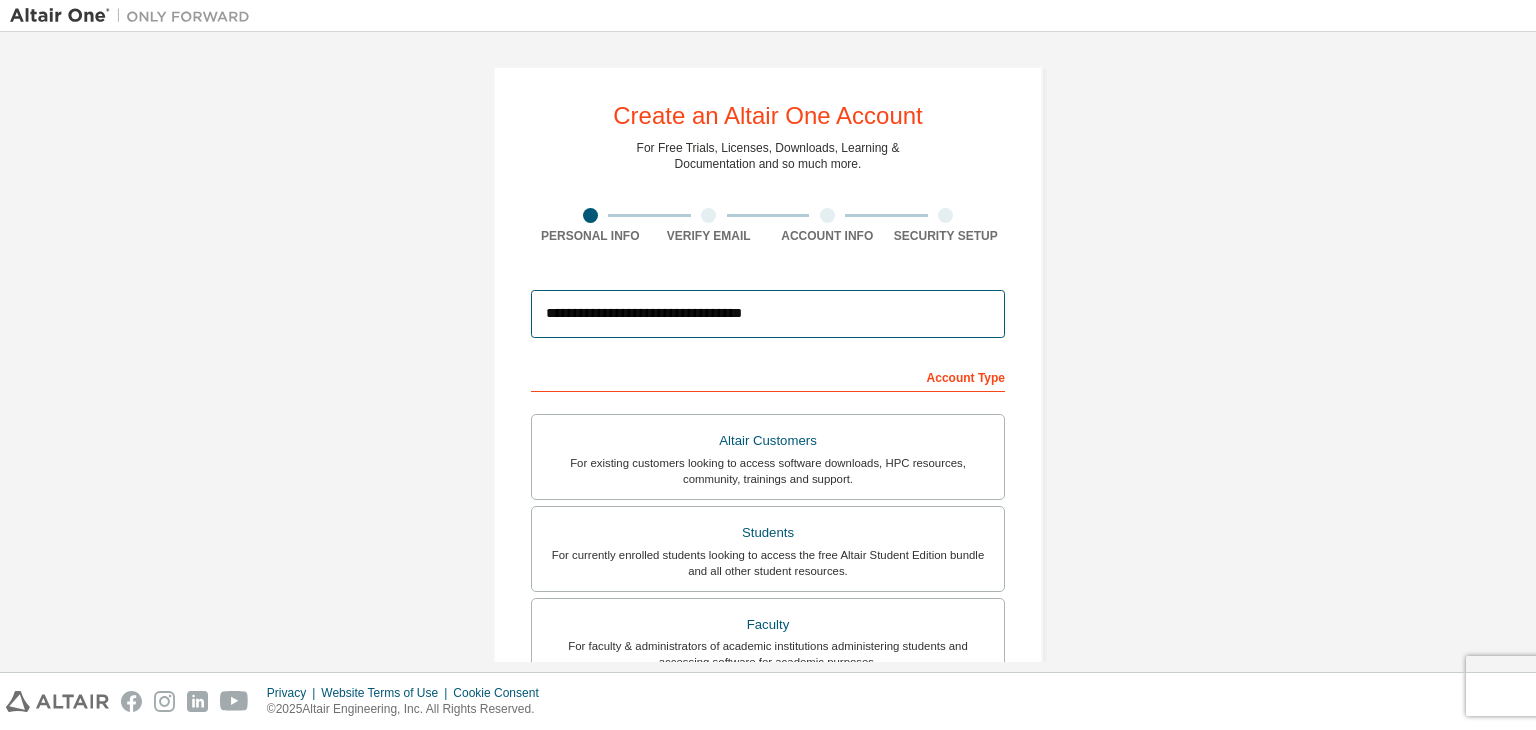 click on "**********" at bounding box center [768, 314] 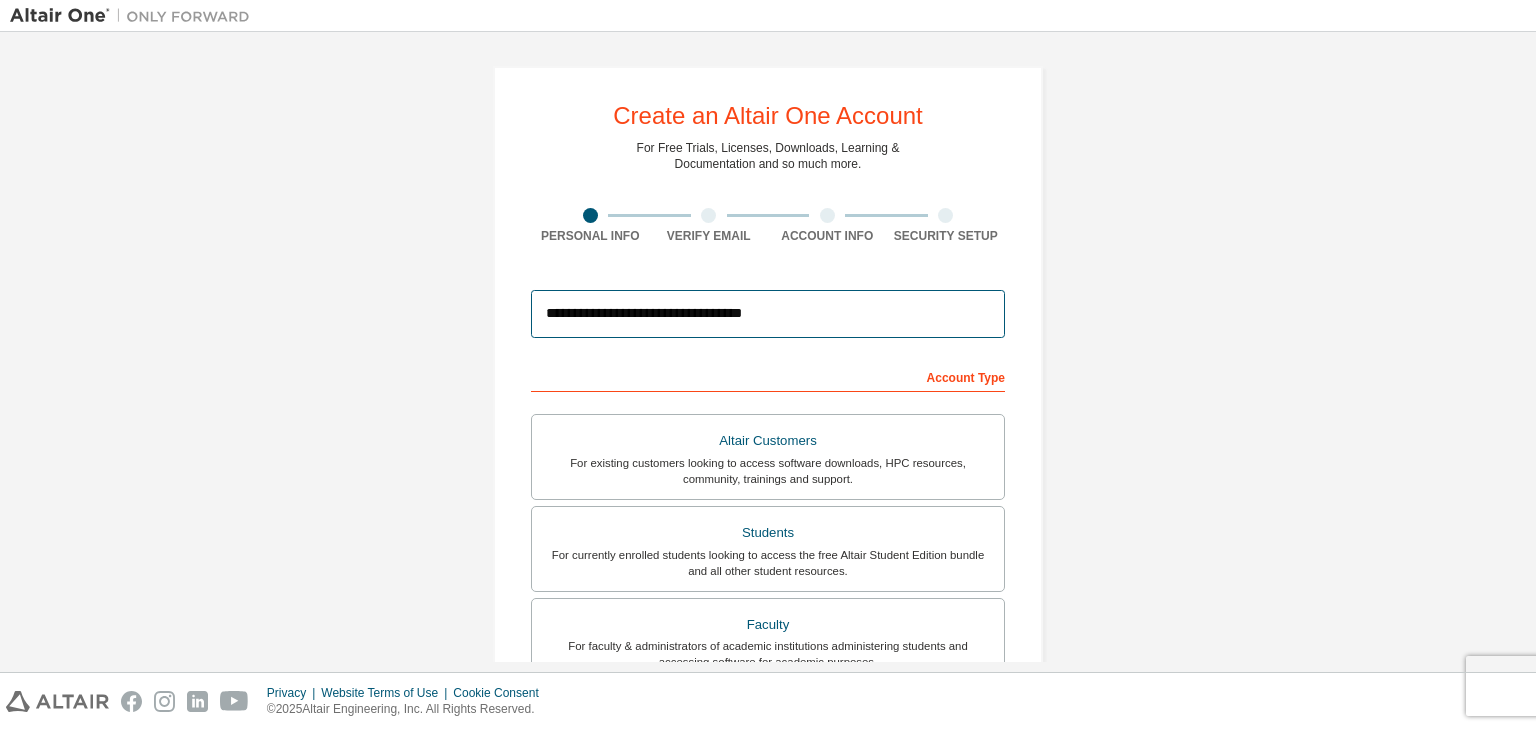 click on "**********" at bounding box center [768, 314] 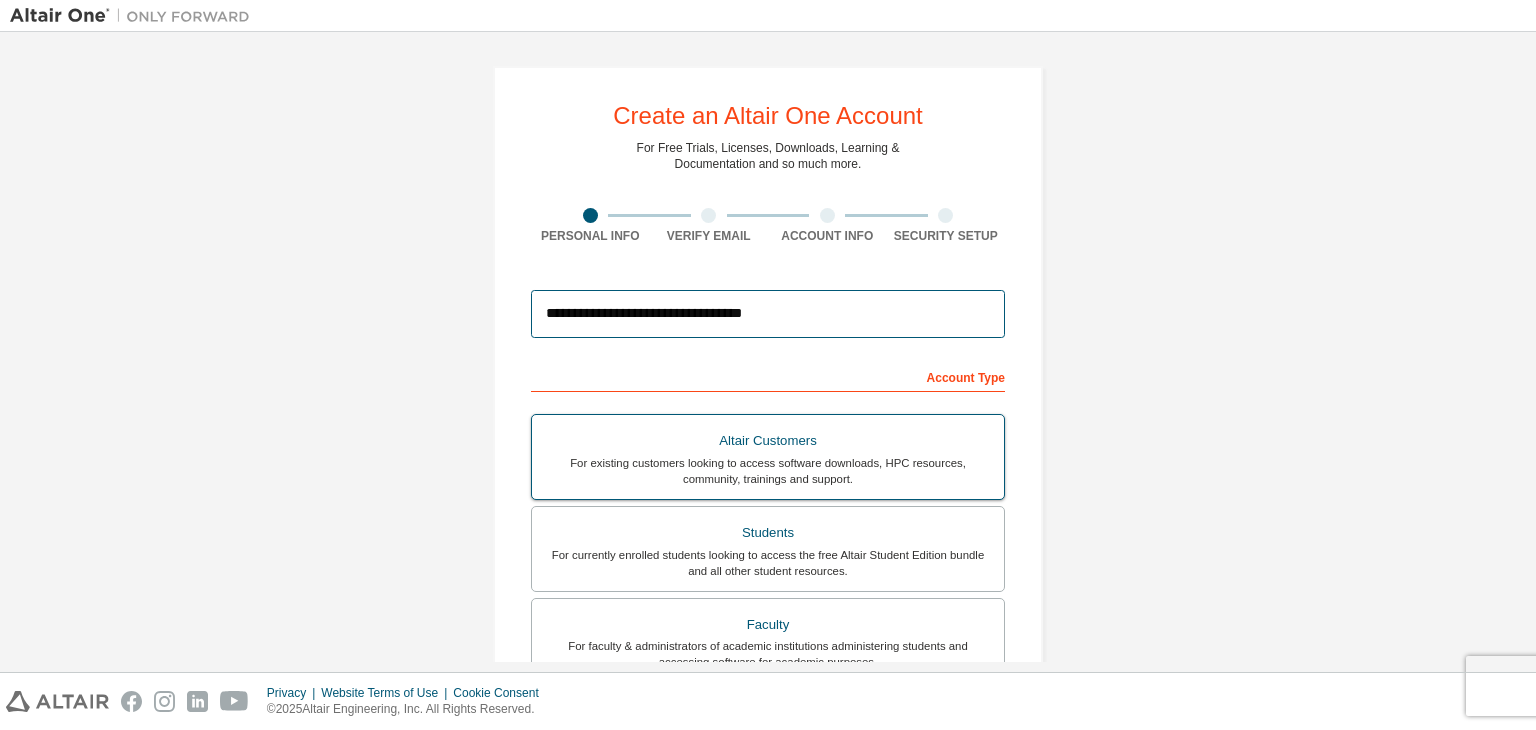 scroll, scrollTop: 435, scrollLeft: 0, axis: vertical 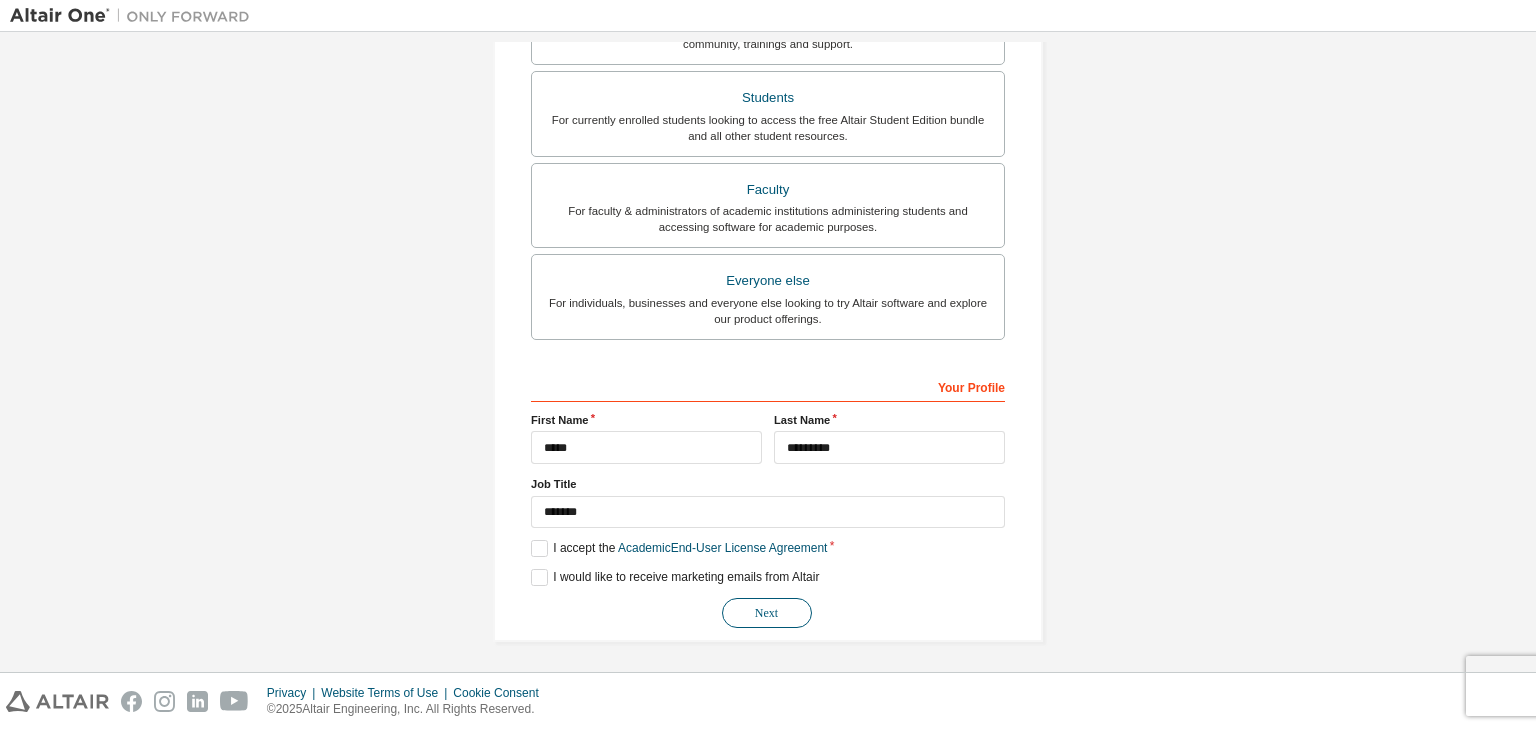 click on "Next" at bounding box center (767, 613) 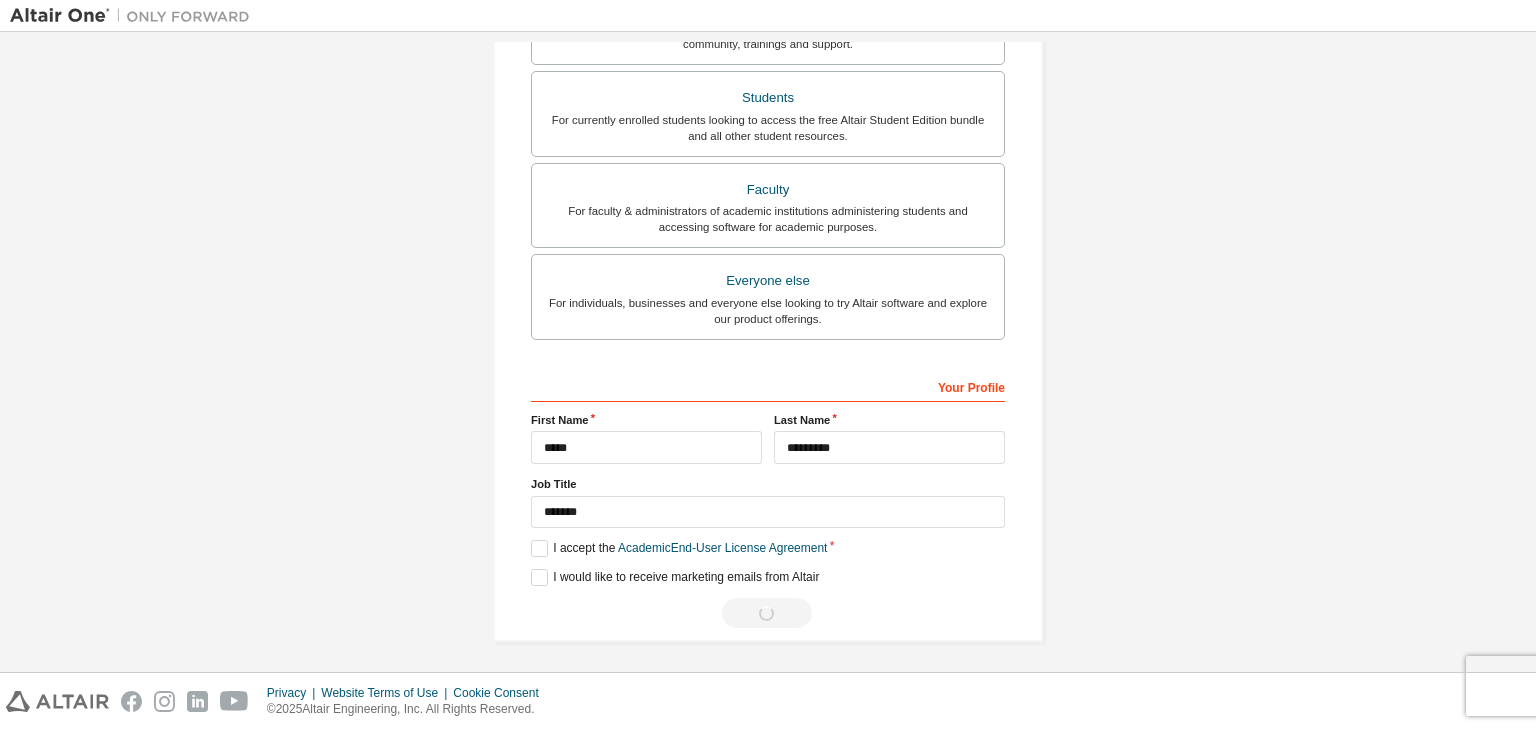 scroll, scrollTop: 0, scrollLeft: 0, axis: both 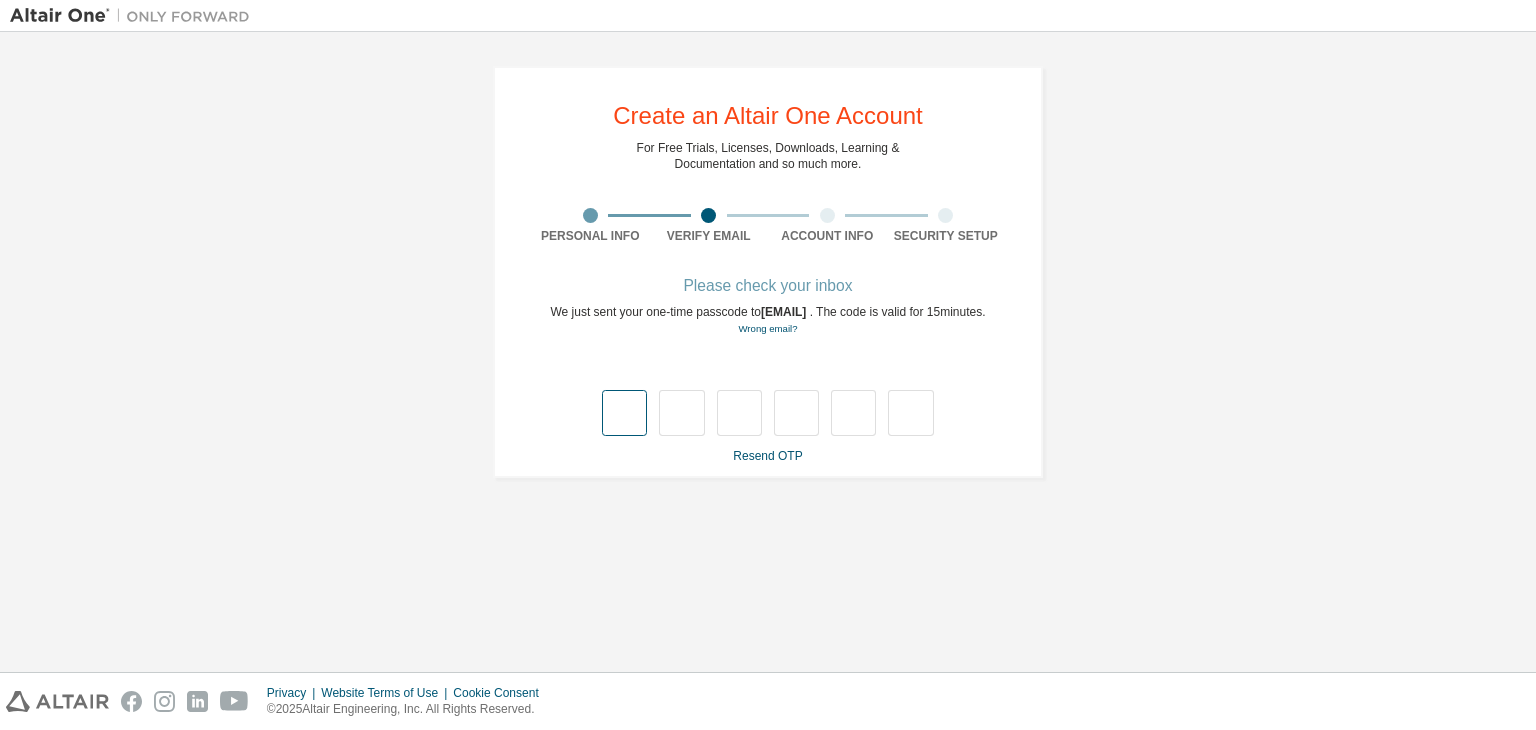type on "*" 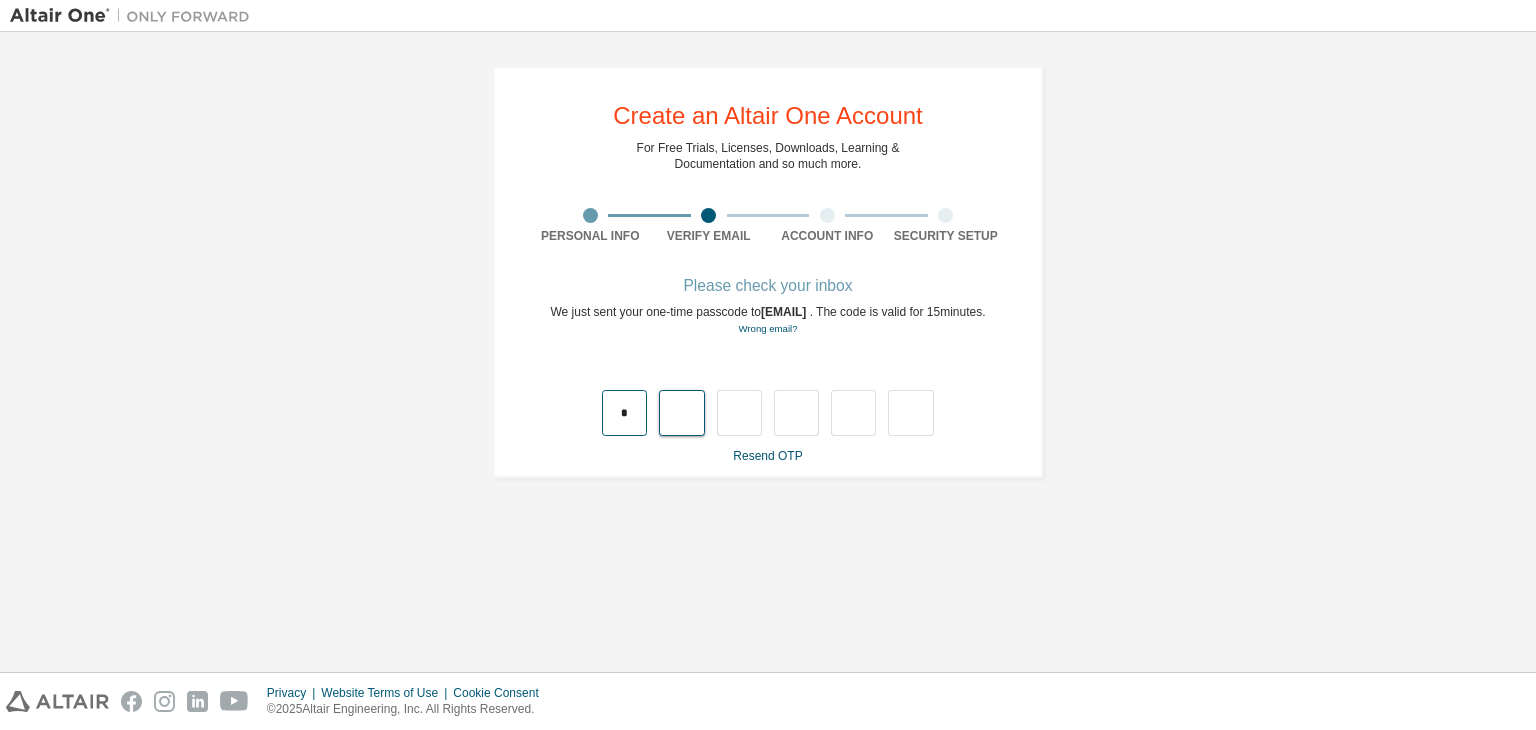 type on "*" 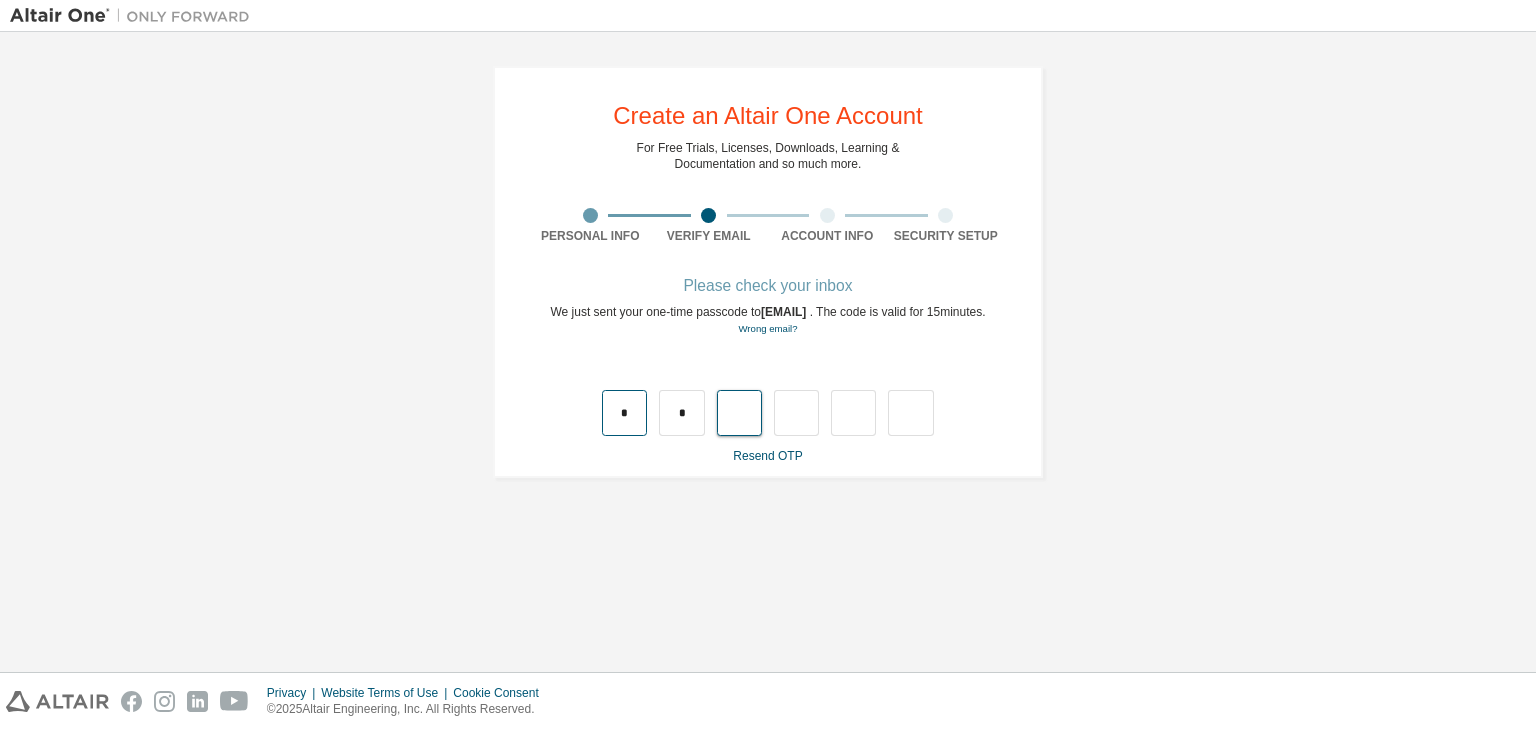 type on "*" 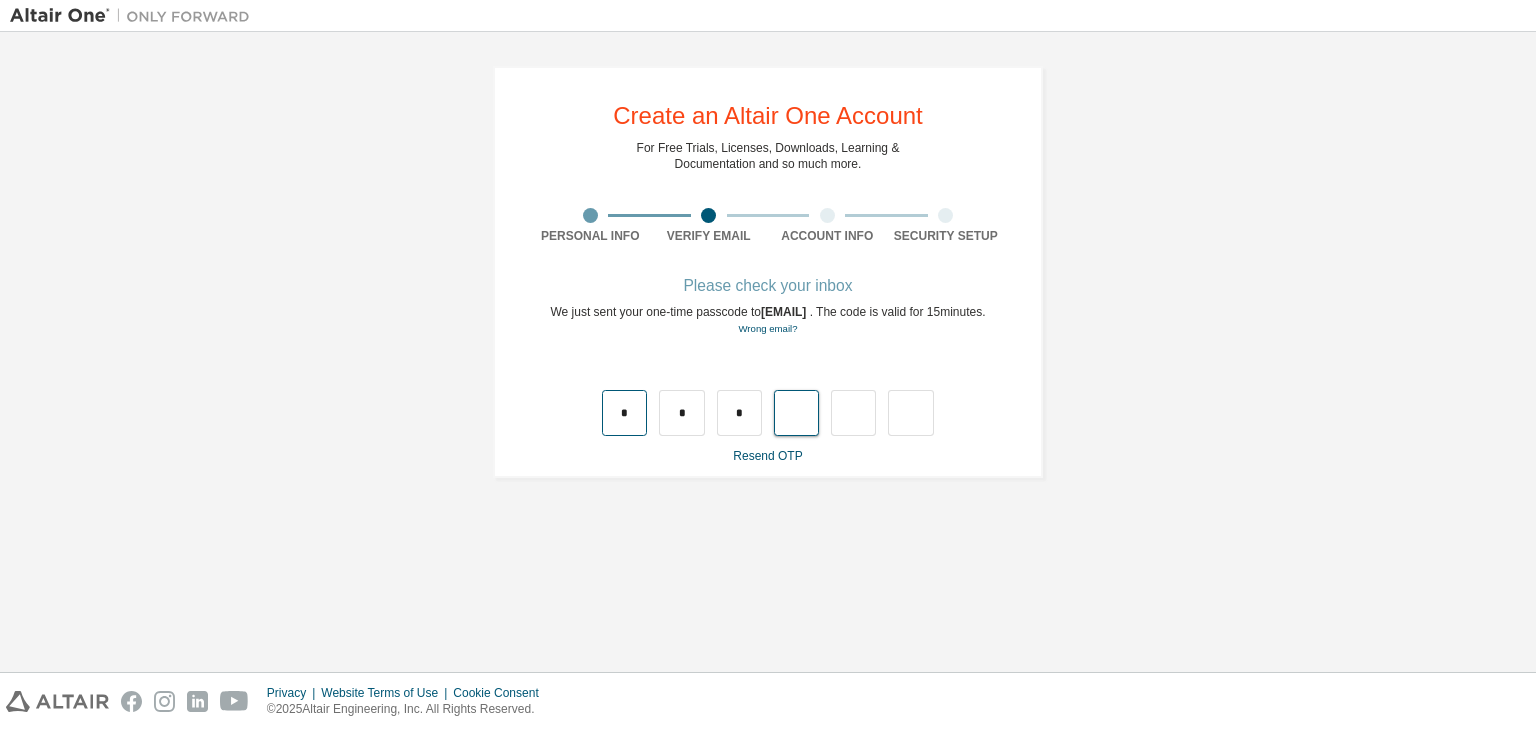 type on "*" 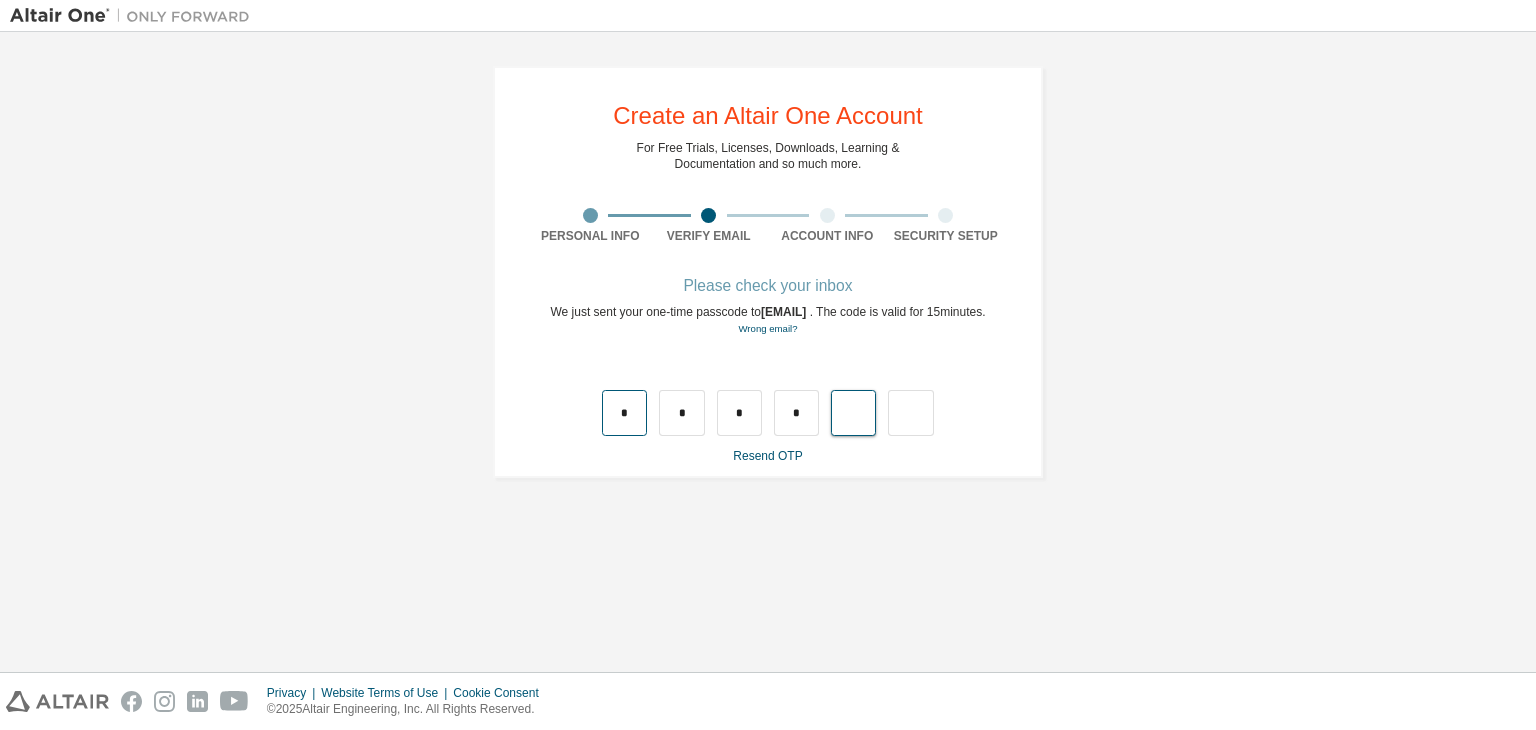 type on "*" 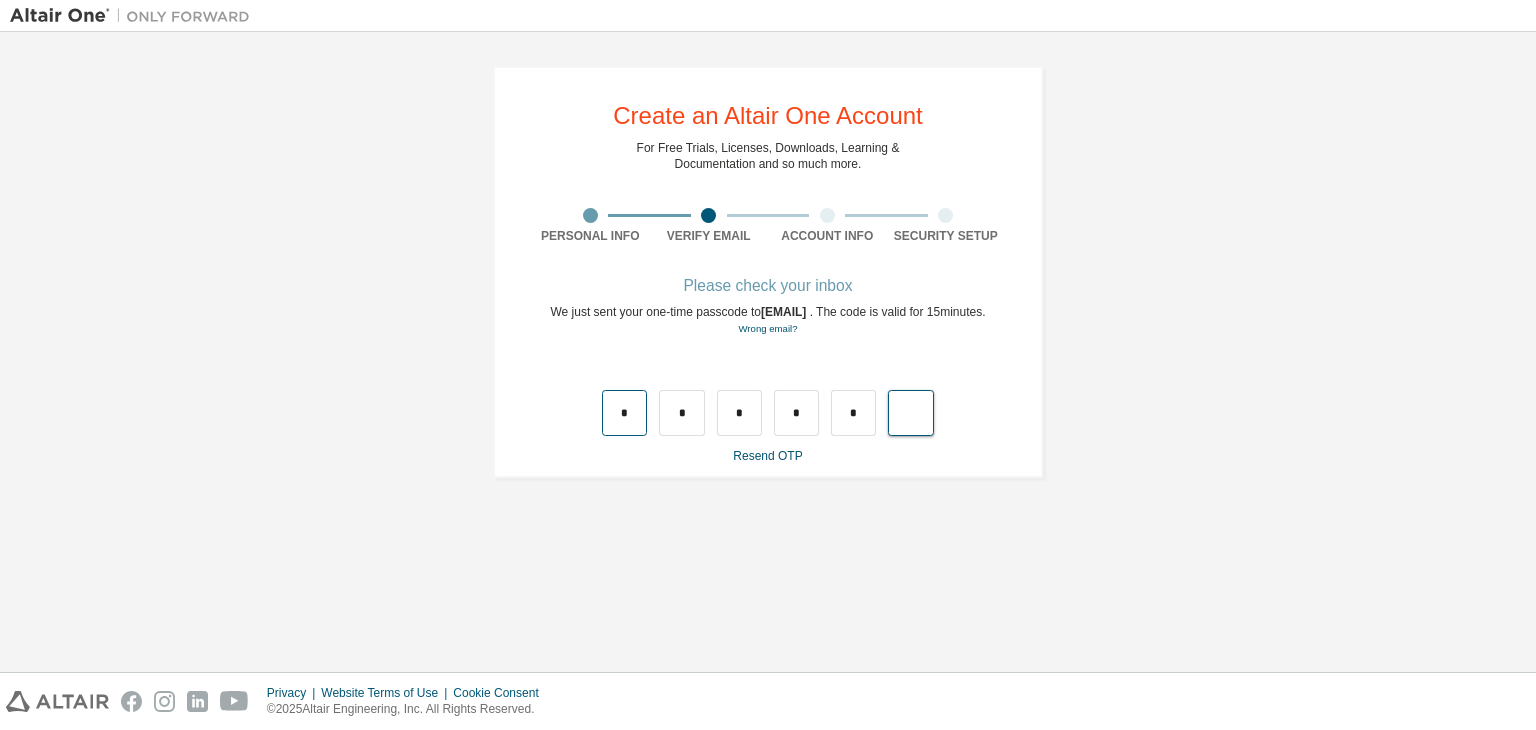 type on "*" 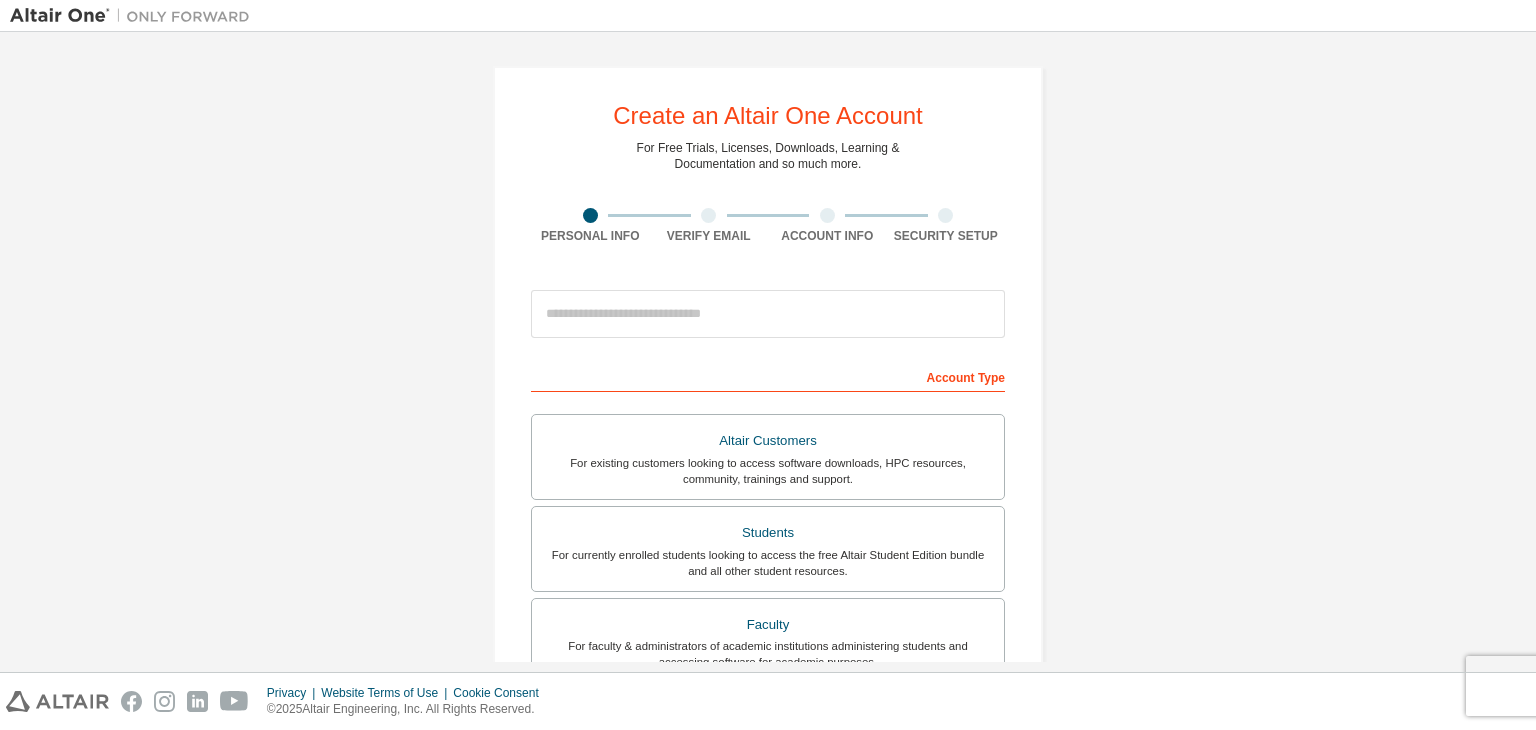 scroll, scrollTop: 0, scrollLeft: 0, axis: both 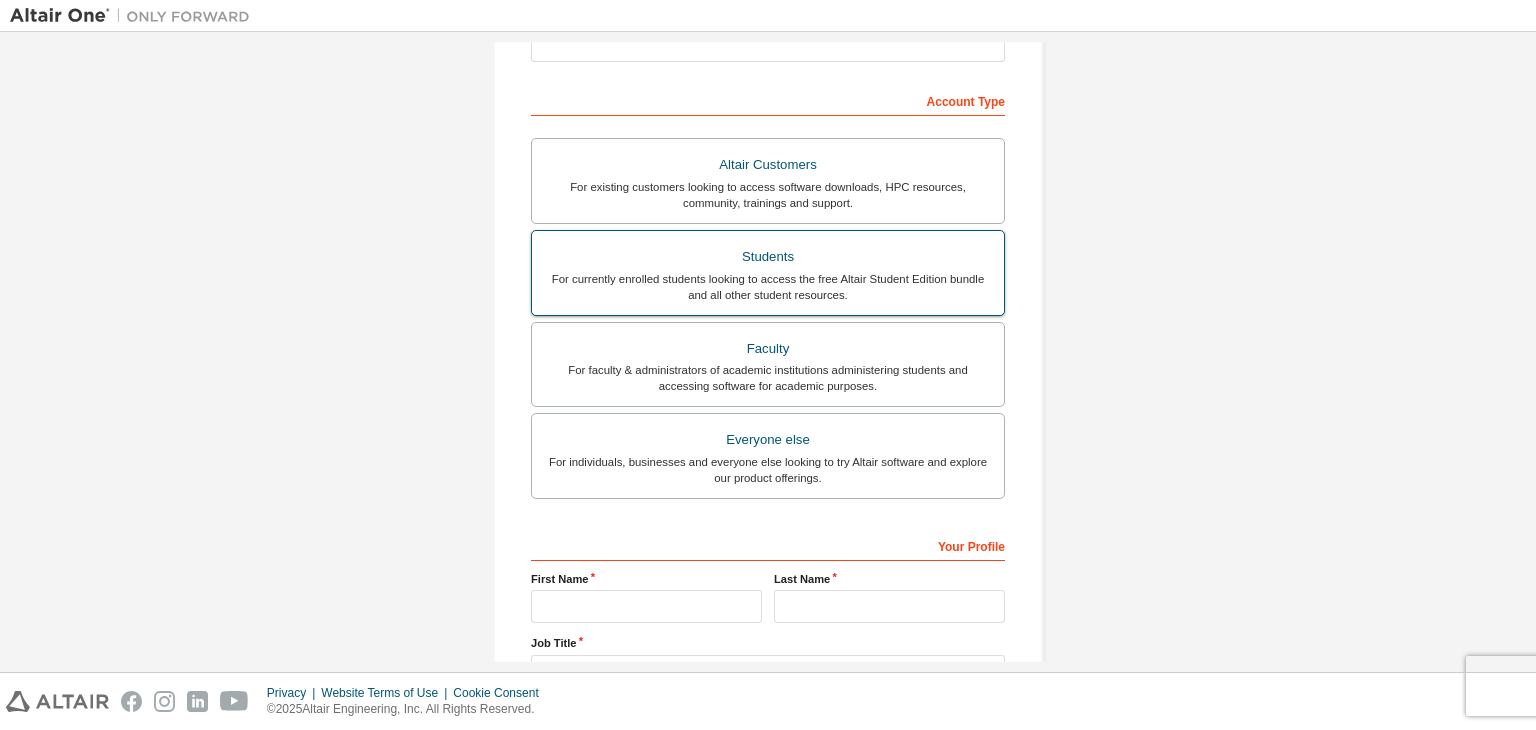 click on "Students" at bounding box center (768, 257) 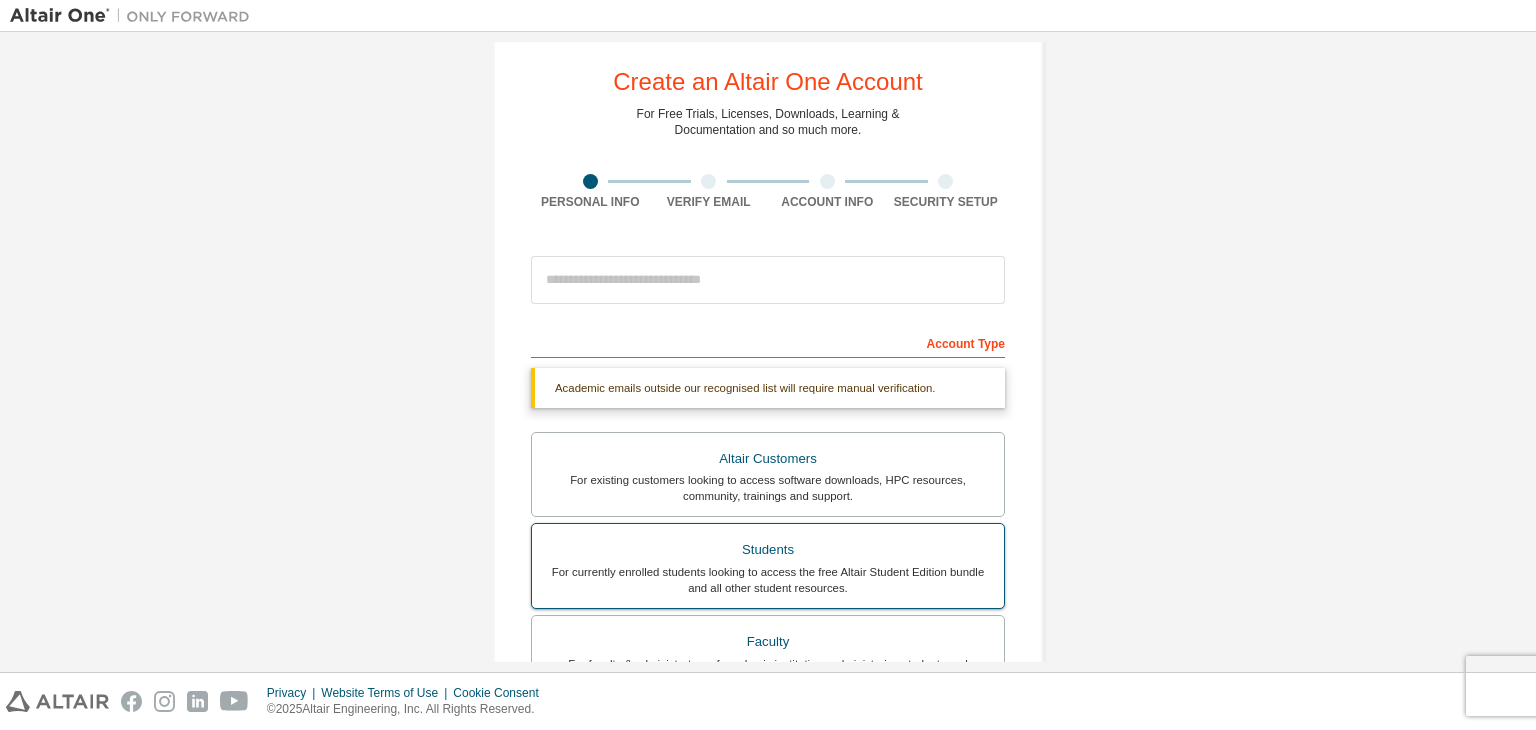 scroll, scrollTop: 28, scrollLeft: 0, axis: vertical 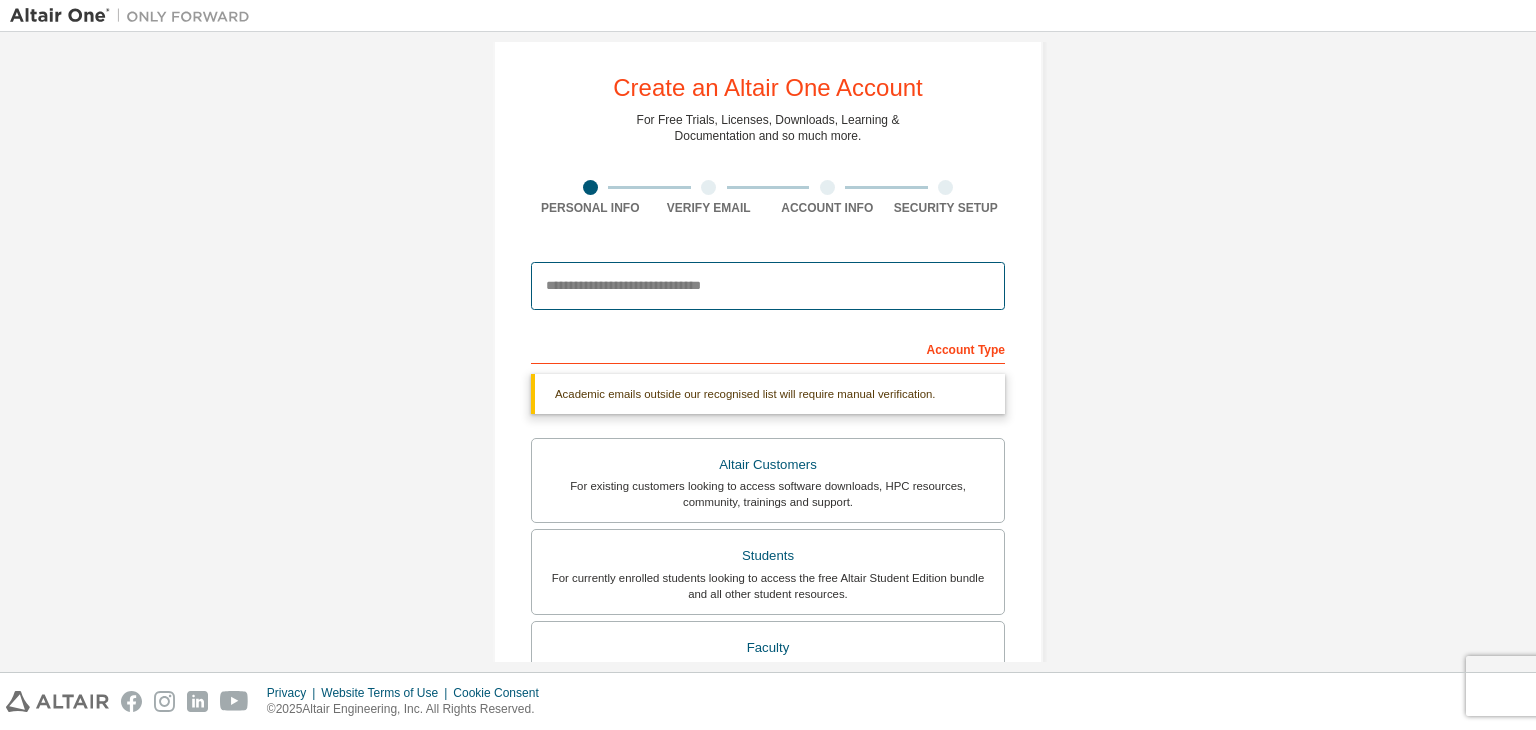 click at bounding box center [768, 286] 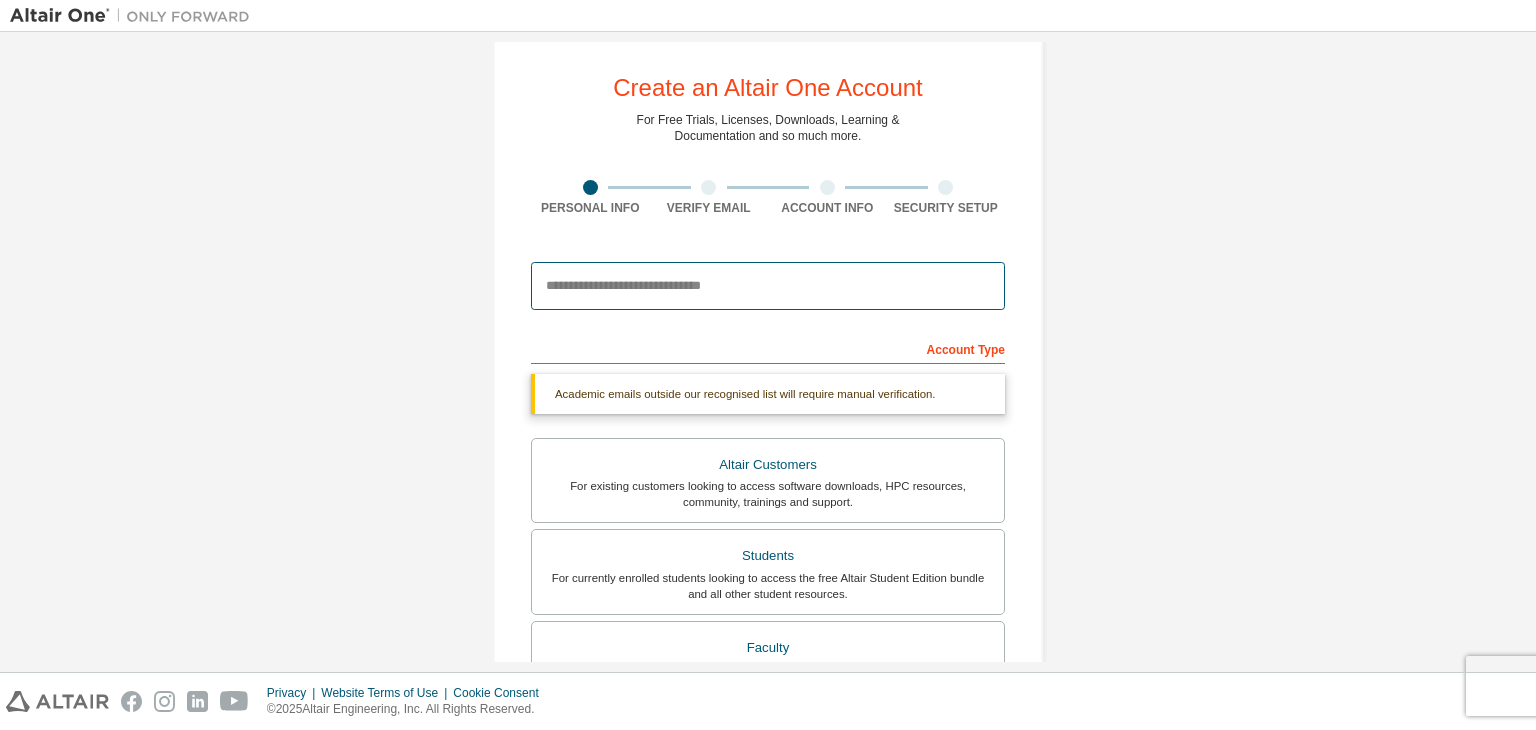 type on "**********" 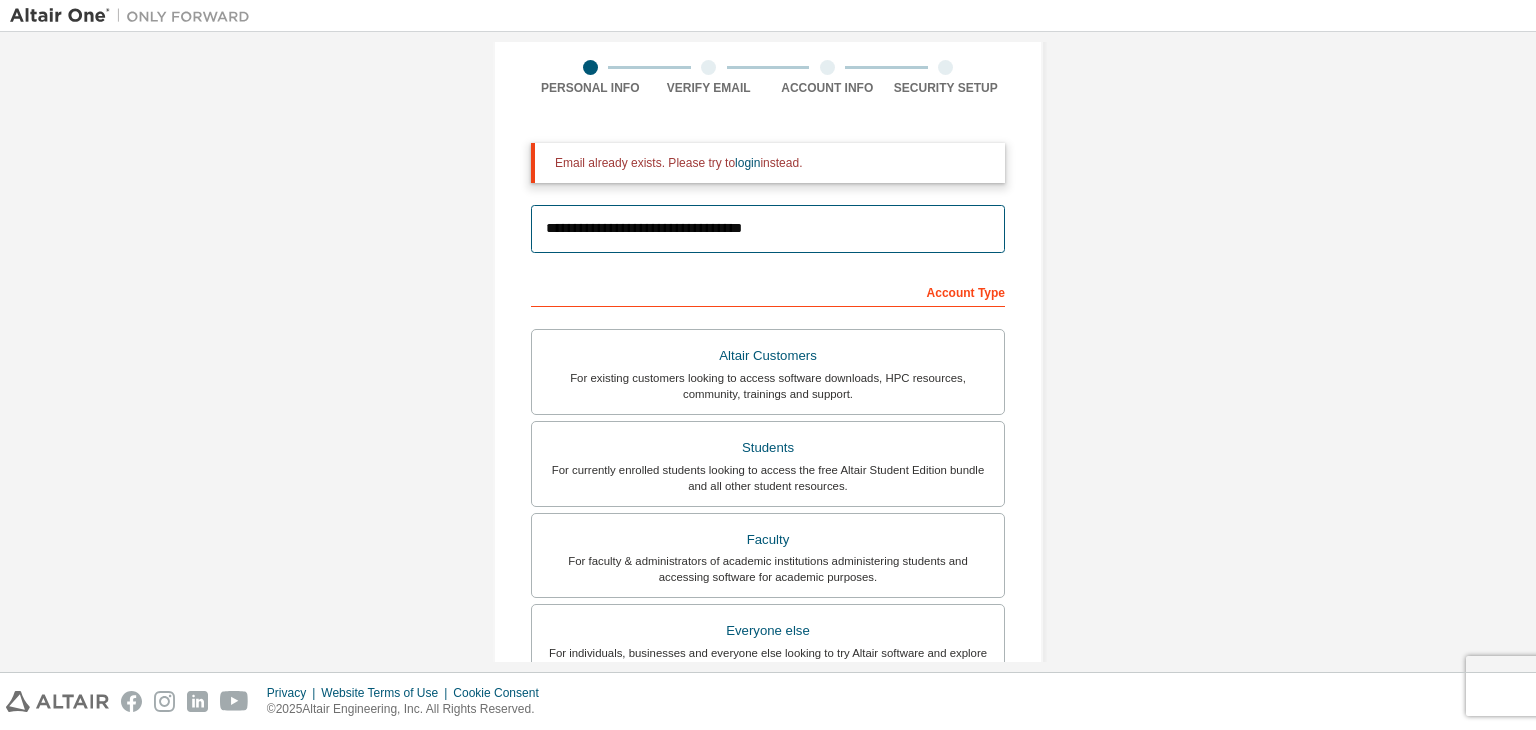 scroll, scrollTop: 154, scrollLeft: 0, axis: vertical 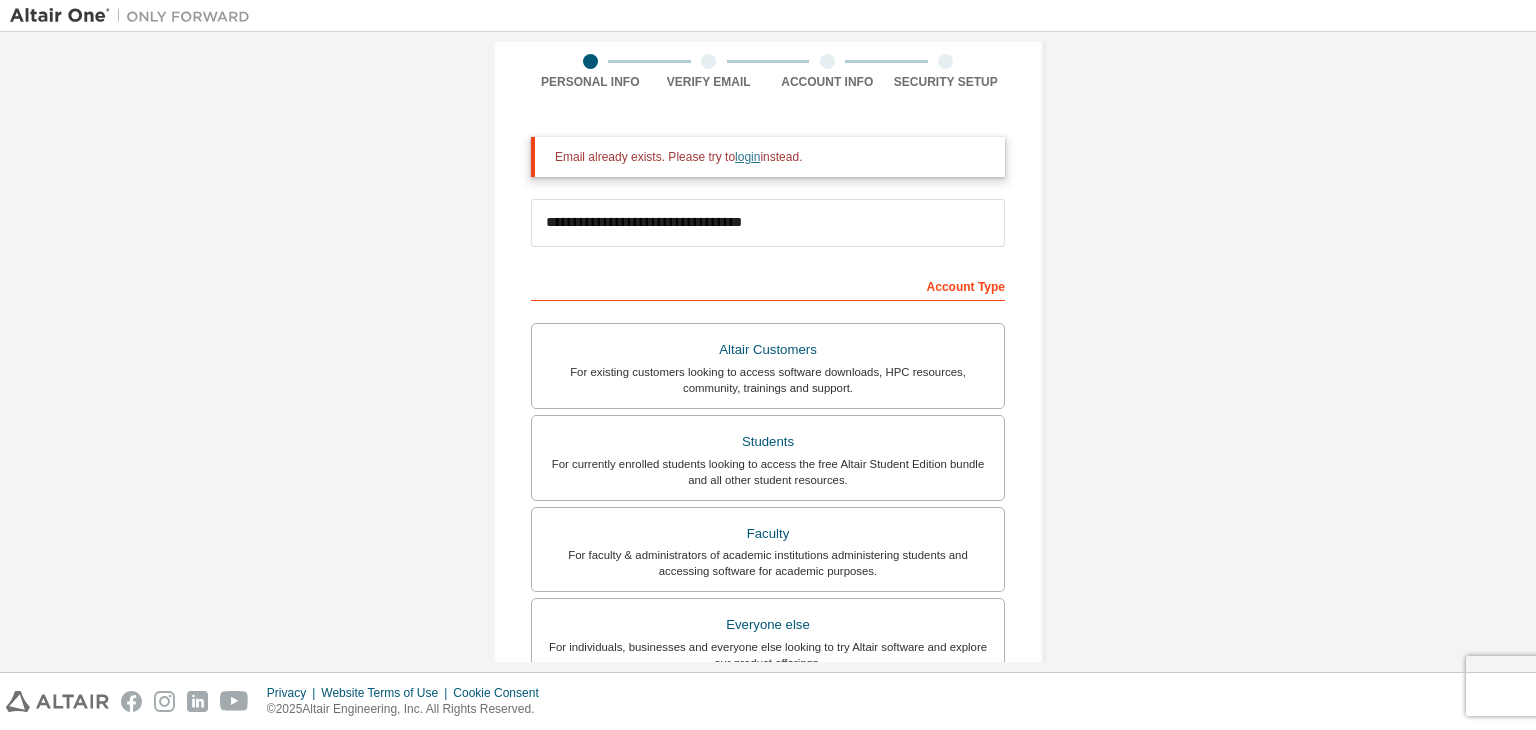click on "login" at bounding box center (747, 157) 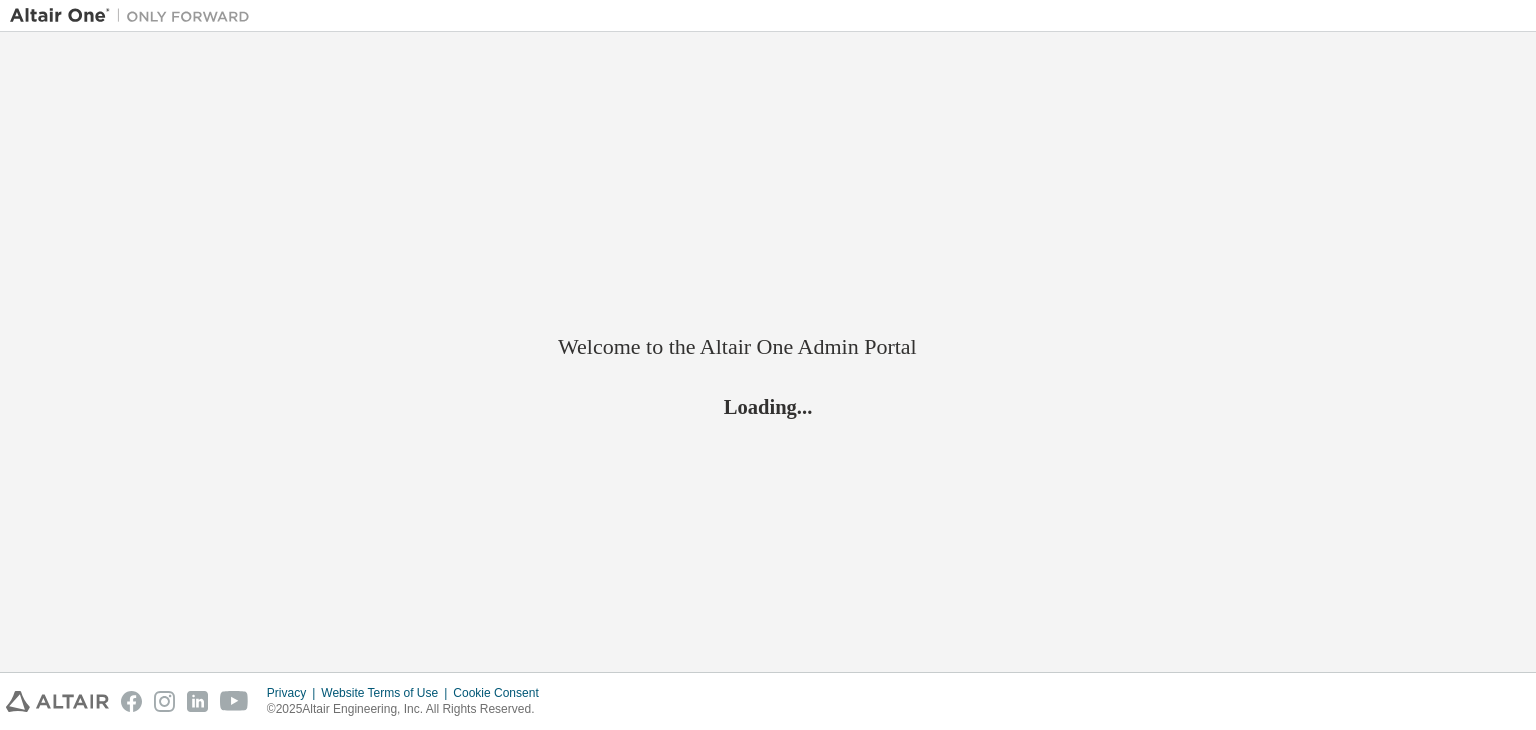scroll, scrollTop: 0, scrollLeft: 0, axis: both 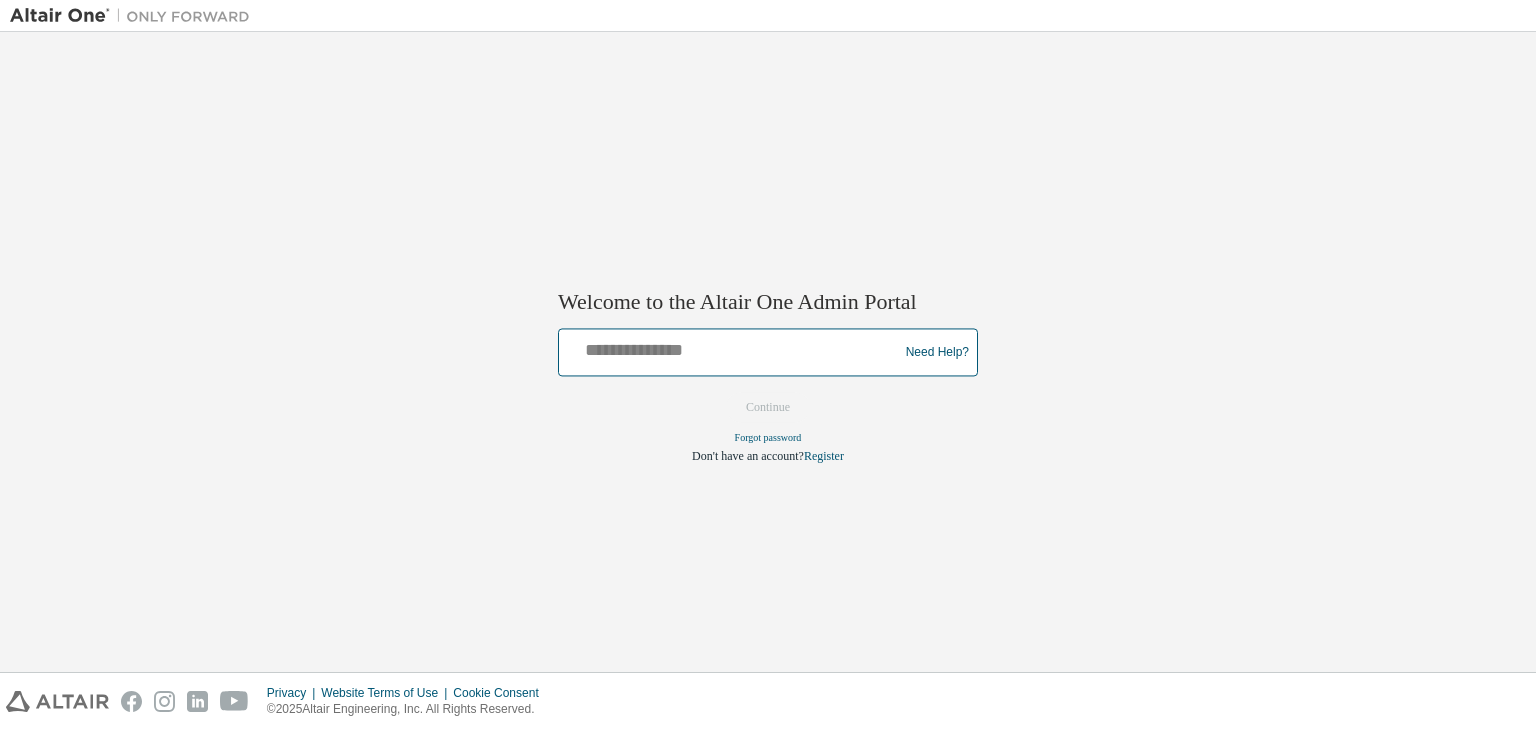 click at bounding box center [731, 348] 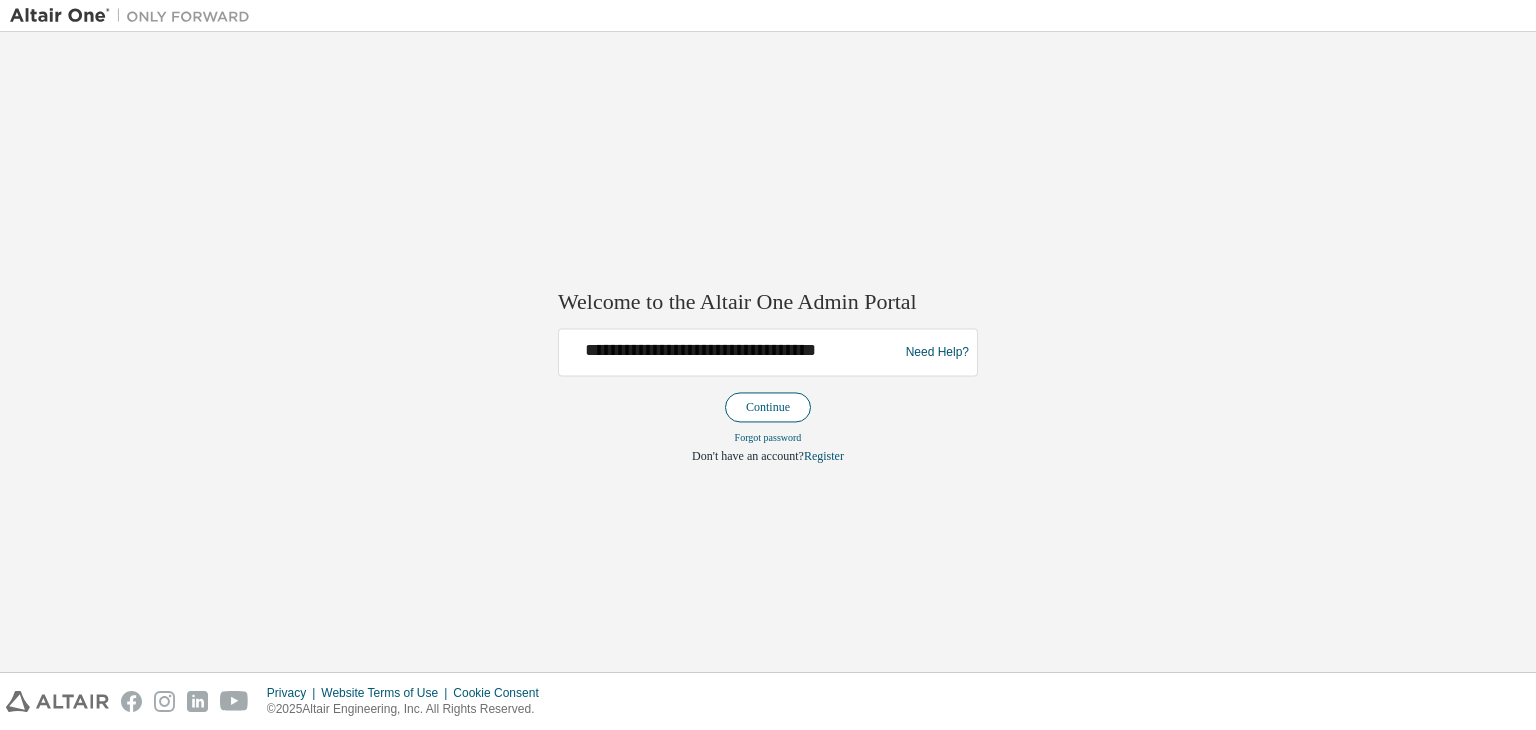 click on "Continue" at bounding box center [768, 408] 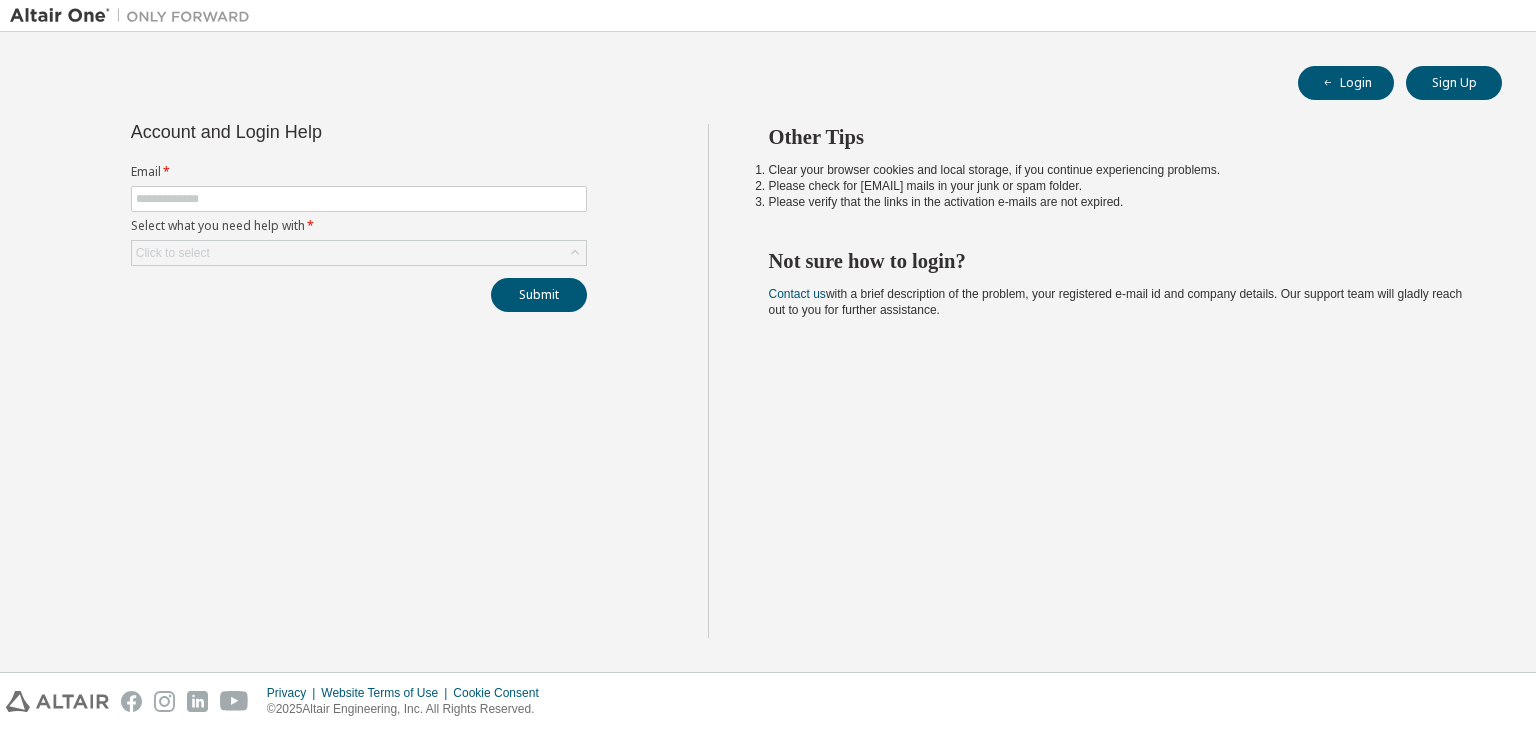 scroll, scrollTop: 0, scrollLeft: 0, axis: both 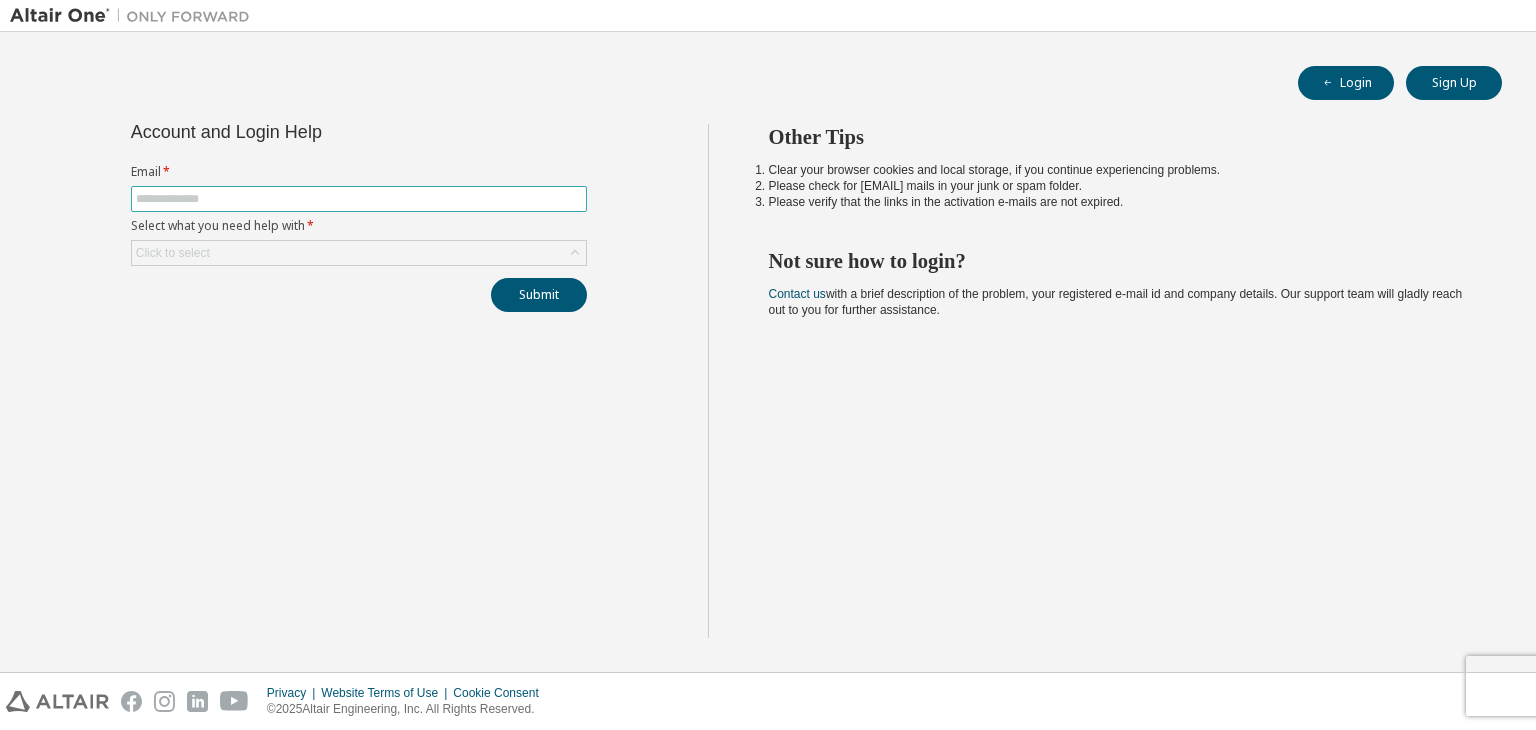 click at bounding box center (359, 199) 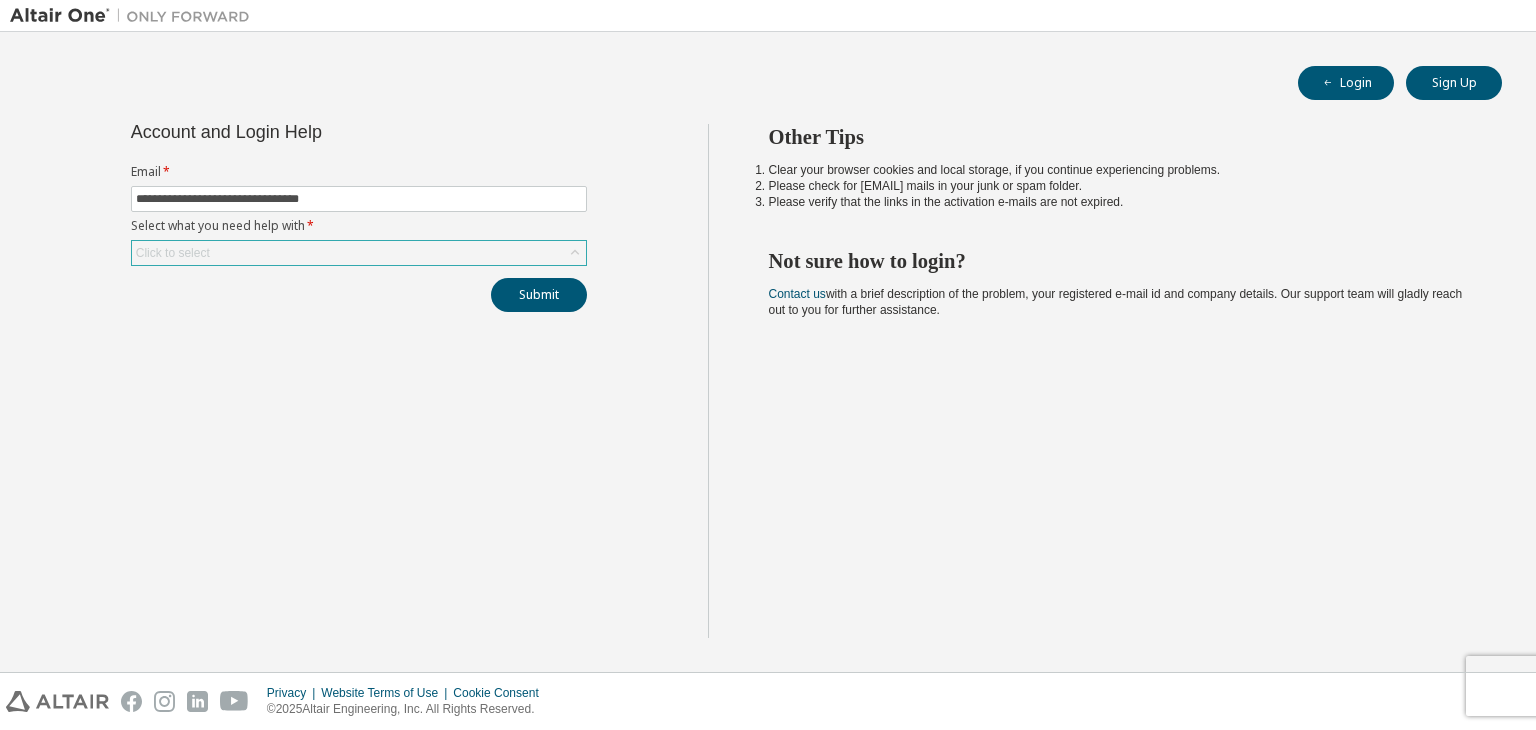 click on "Click to select" at bounding box center [359, 253] 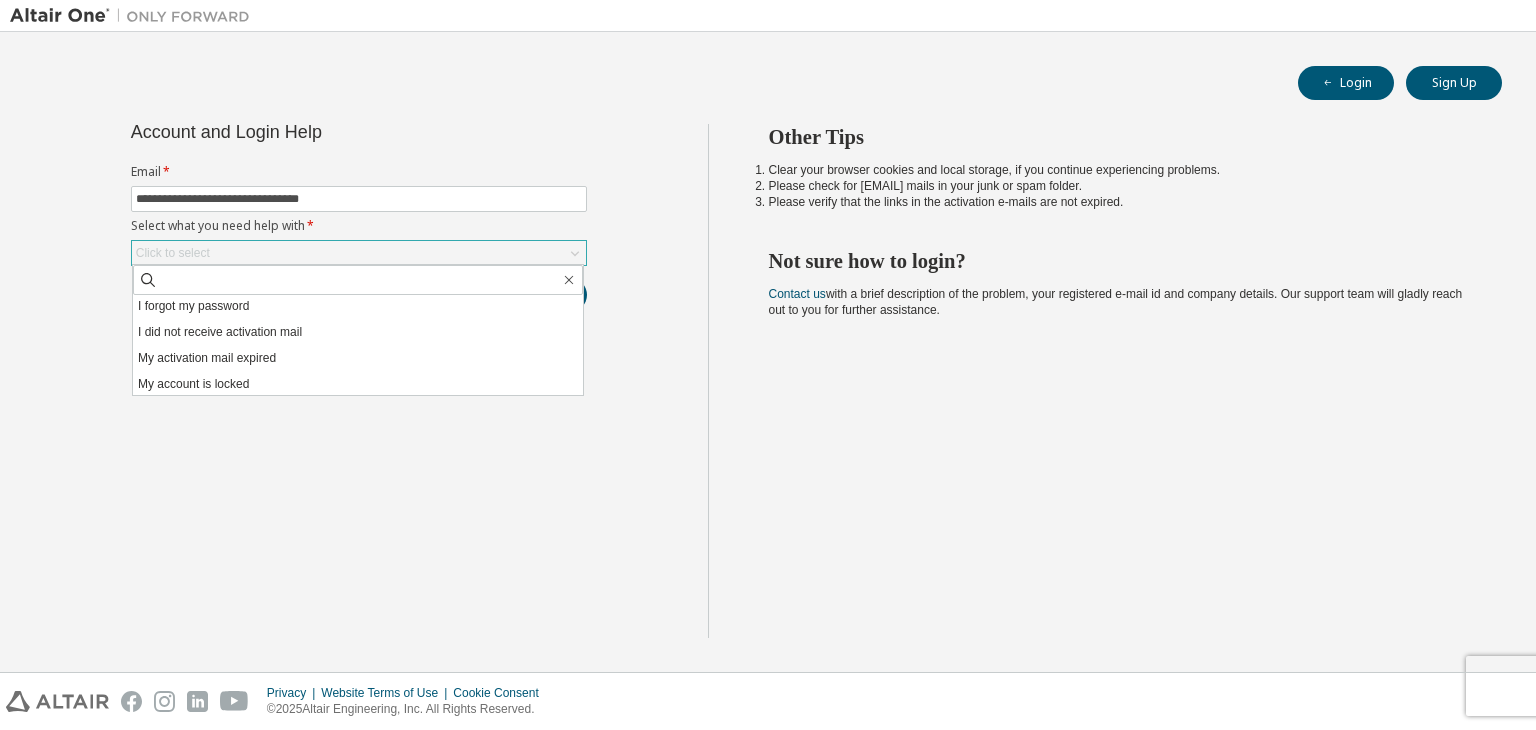 scroll, scrollTop: 56, scrollLeft: 0, axis: vertical 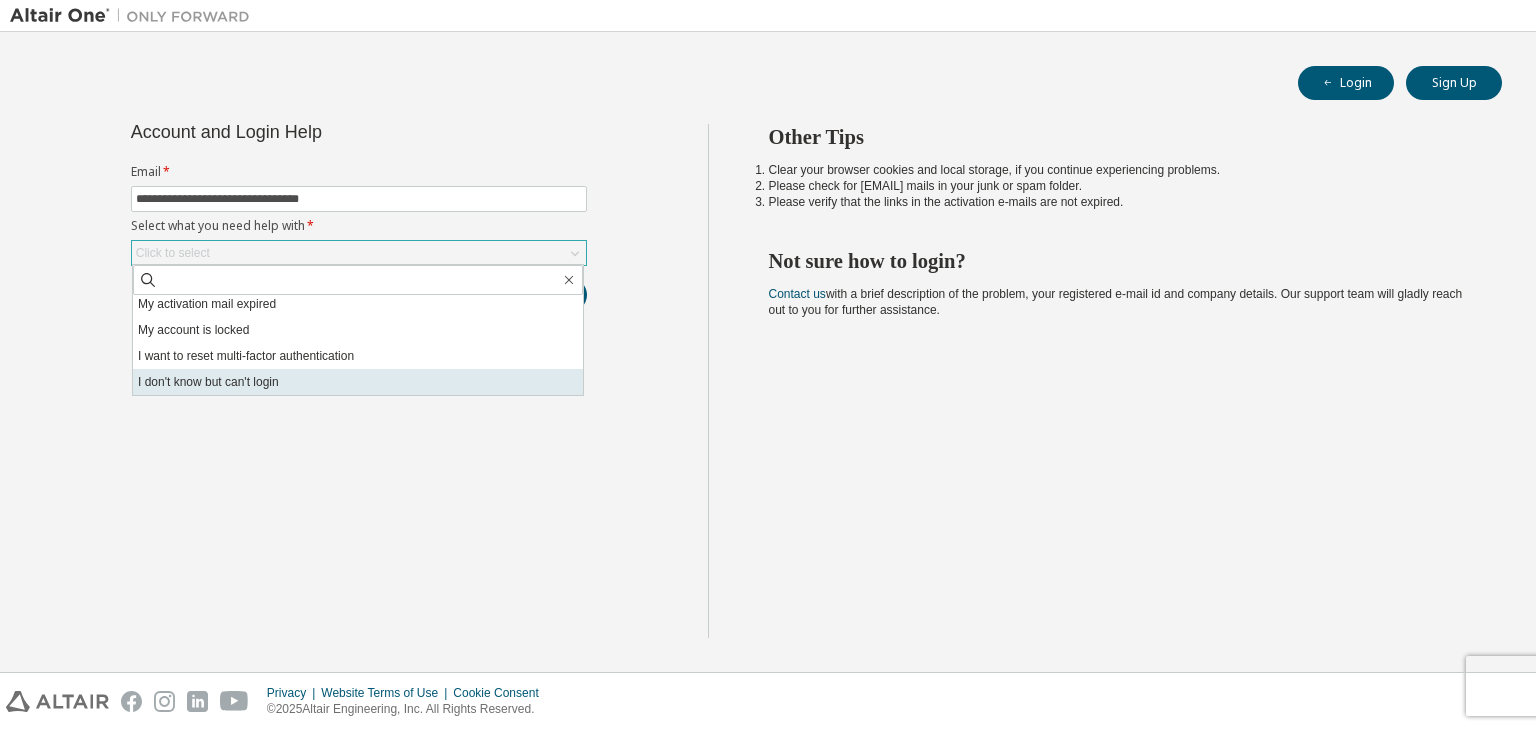 click on "I don't know but can't login" at bounding box center [358, 382] 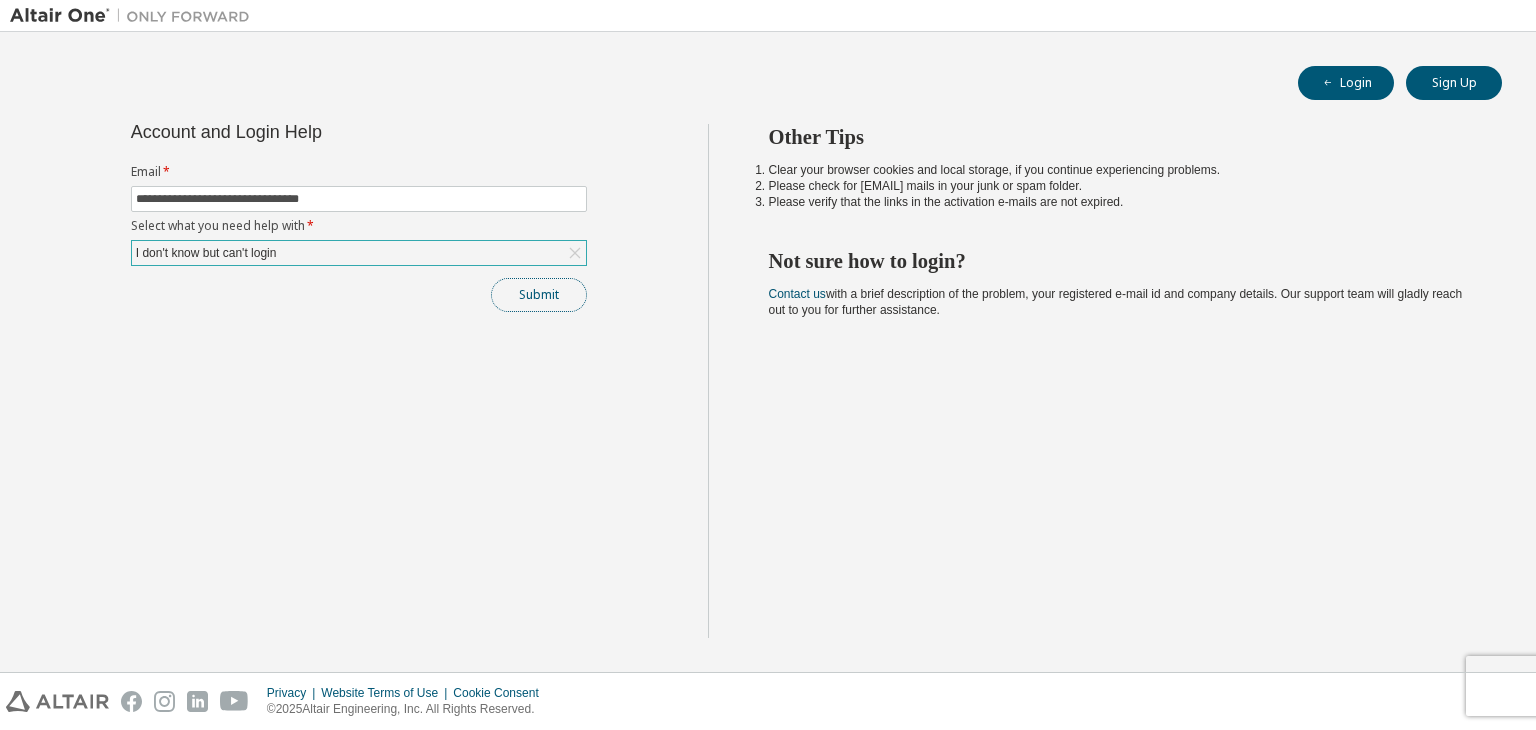 click on "Submit" at bounding box center (539, 295) 